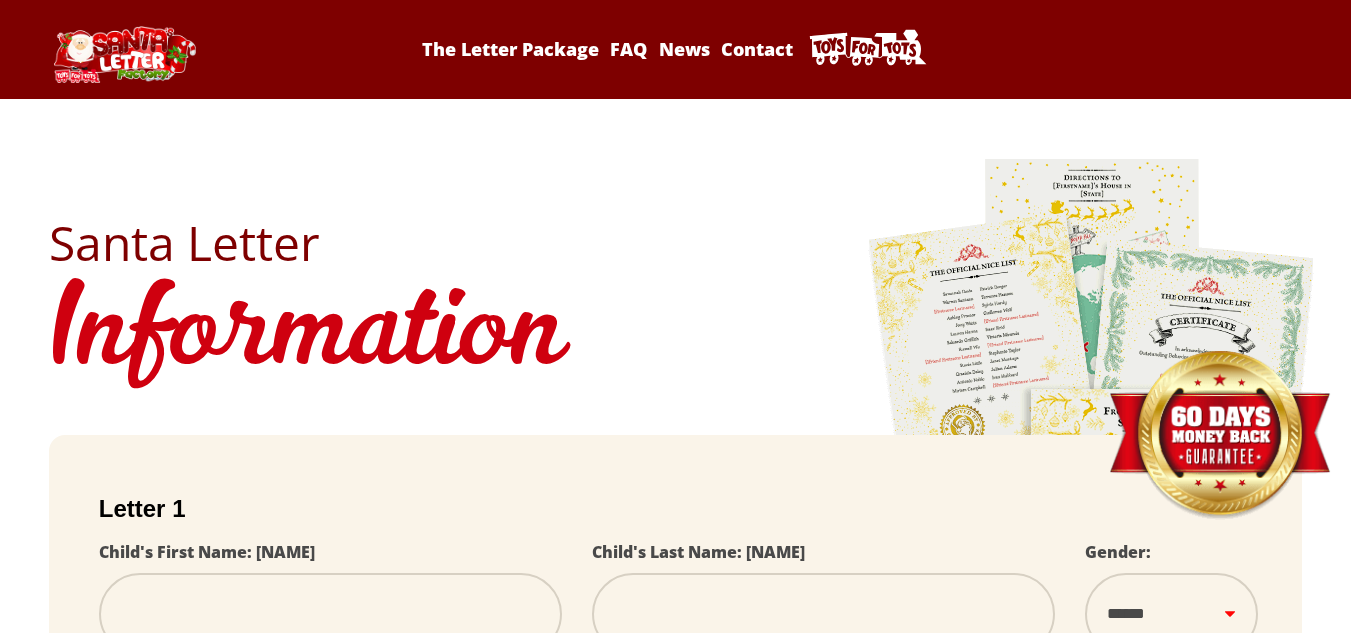 scroll, scrollTop: 0, scrollLeft: 0, axis: both 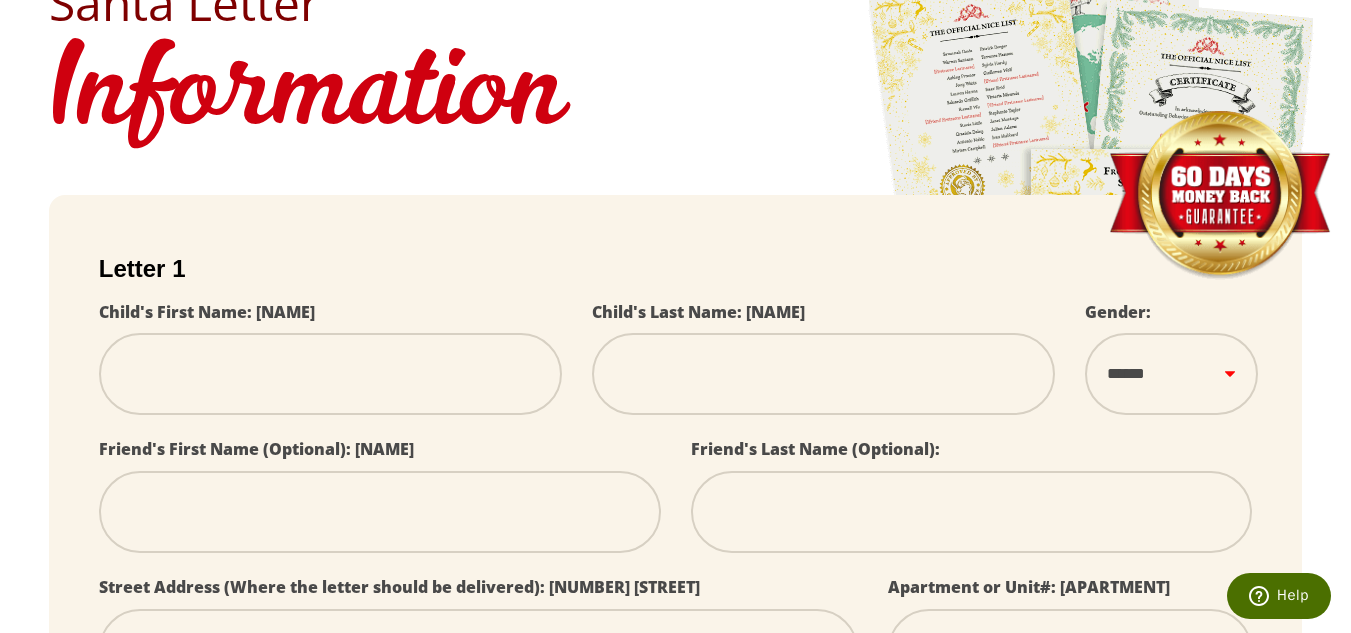 click at bounding box center [330, 374] 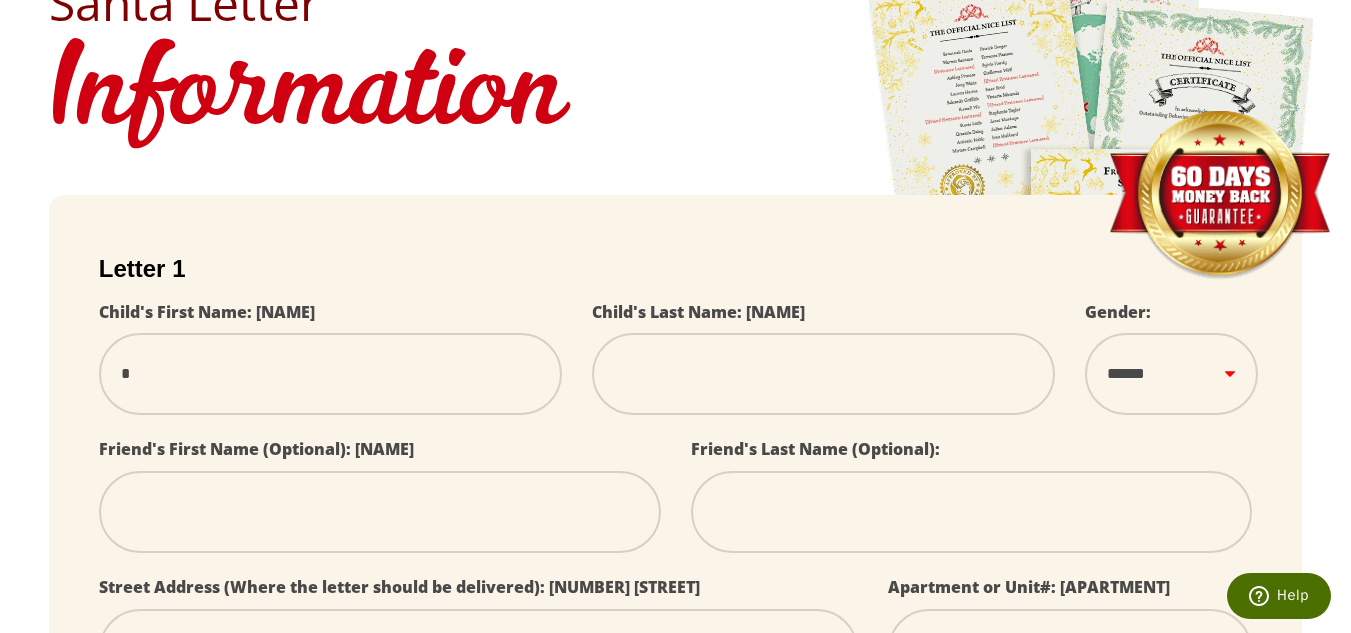 type on "**" 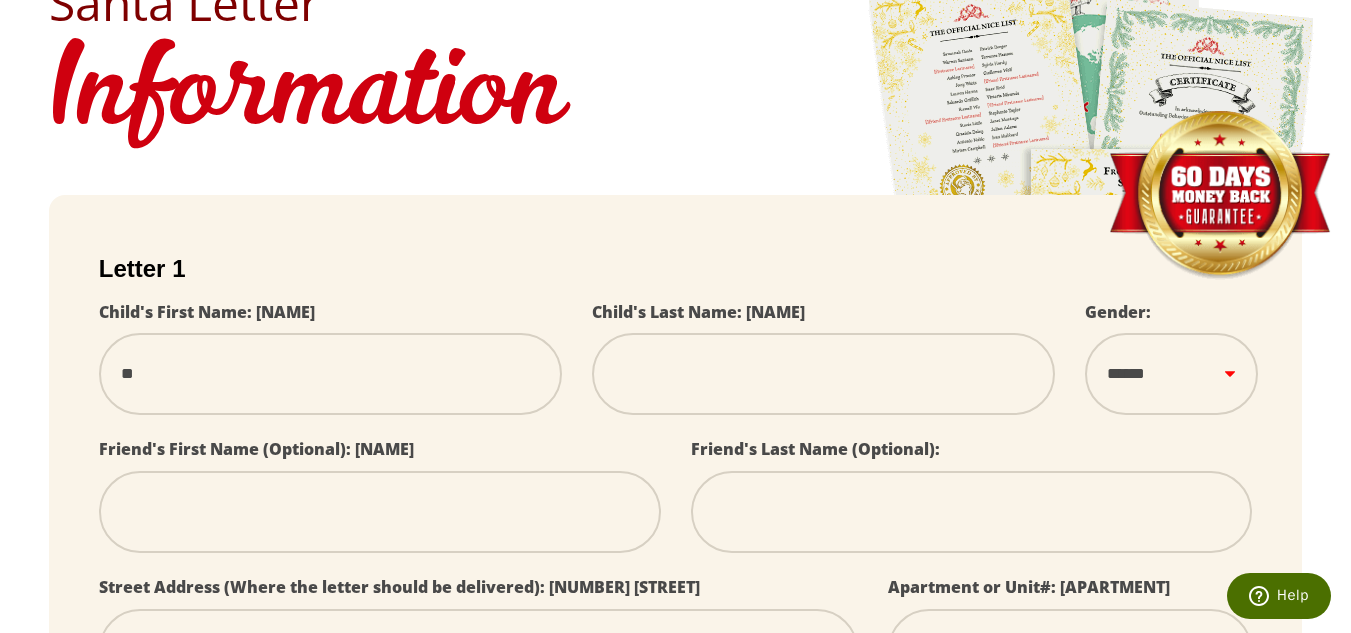 type on "***" 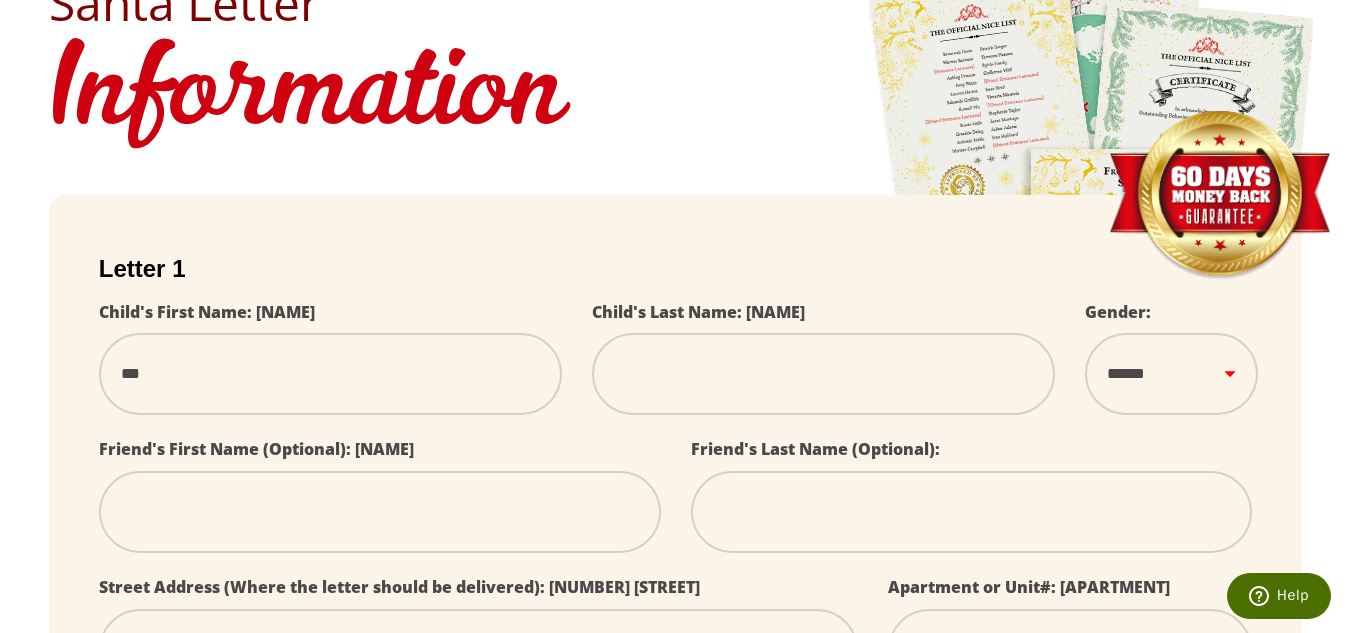 type on "****" 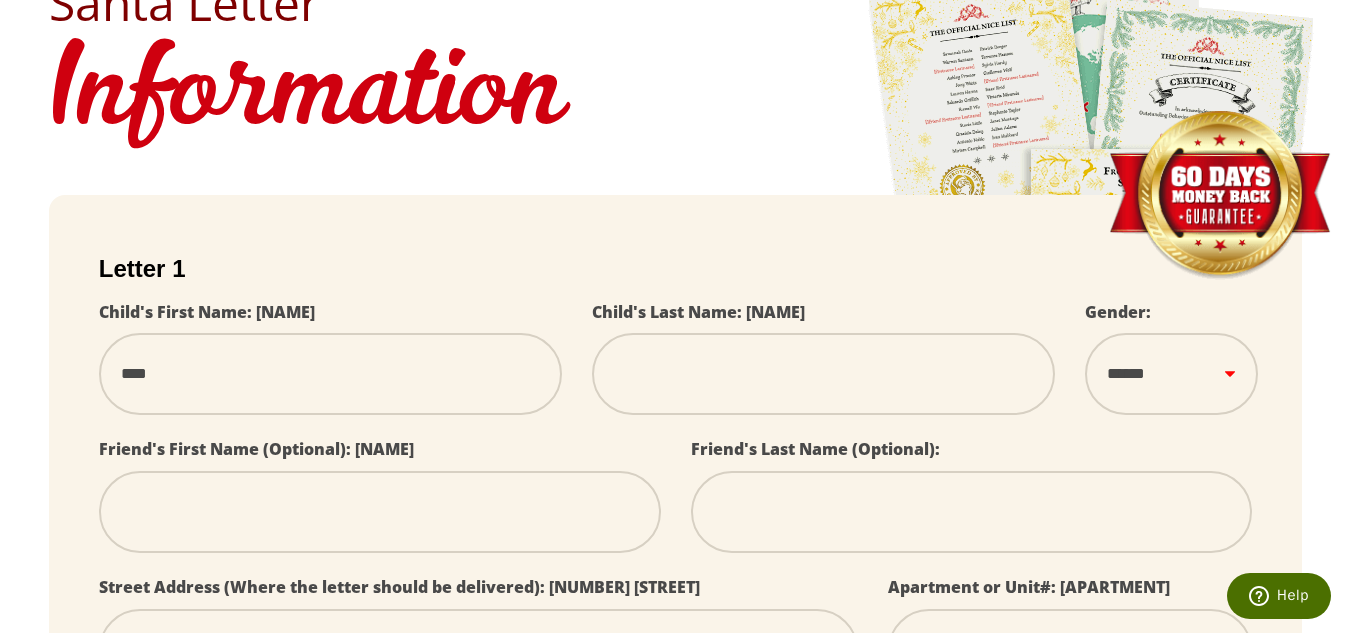 select 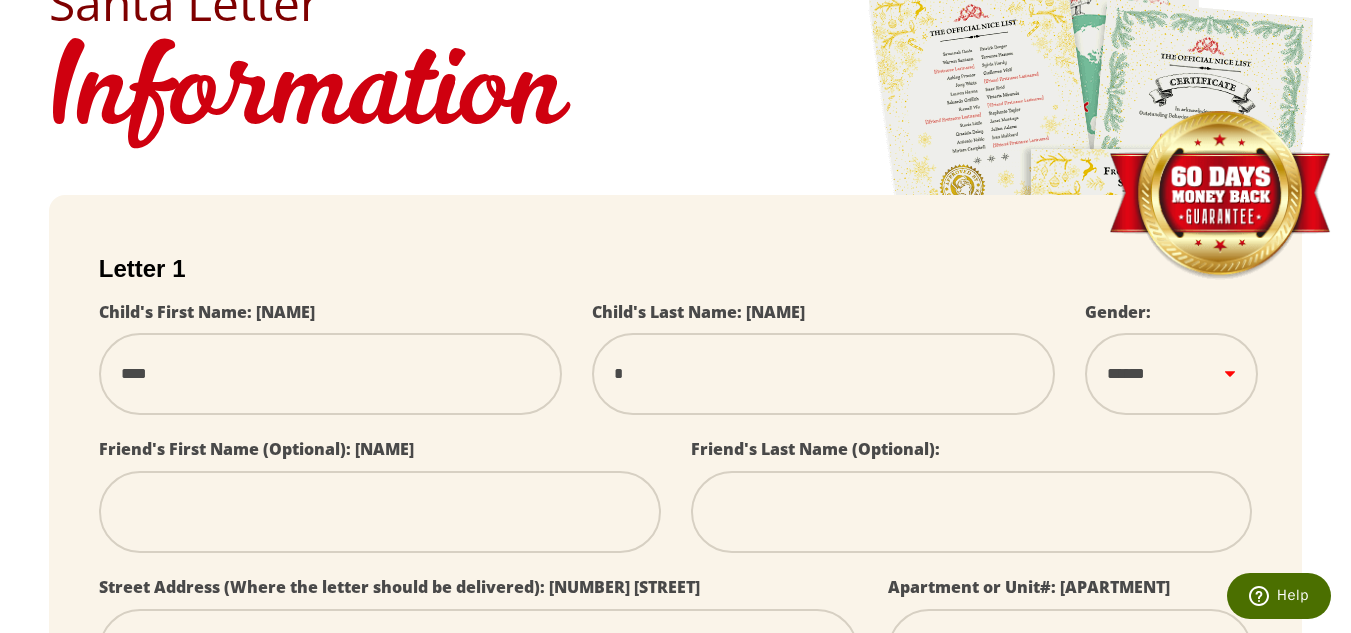 type on "**" 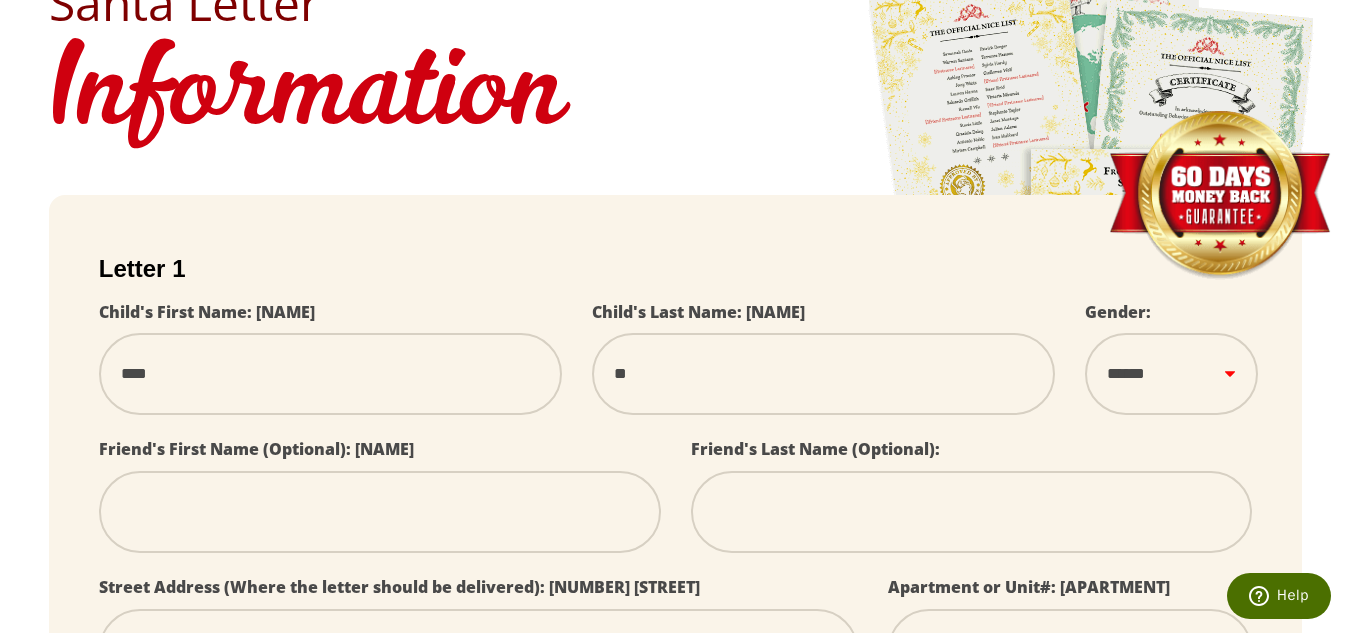 type on "***" 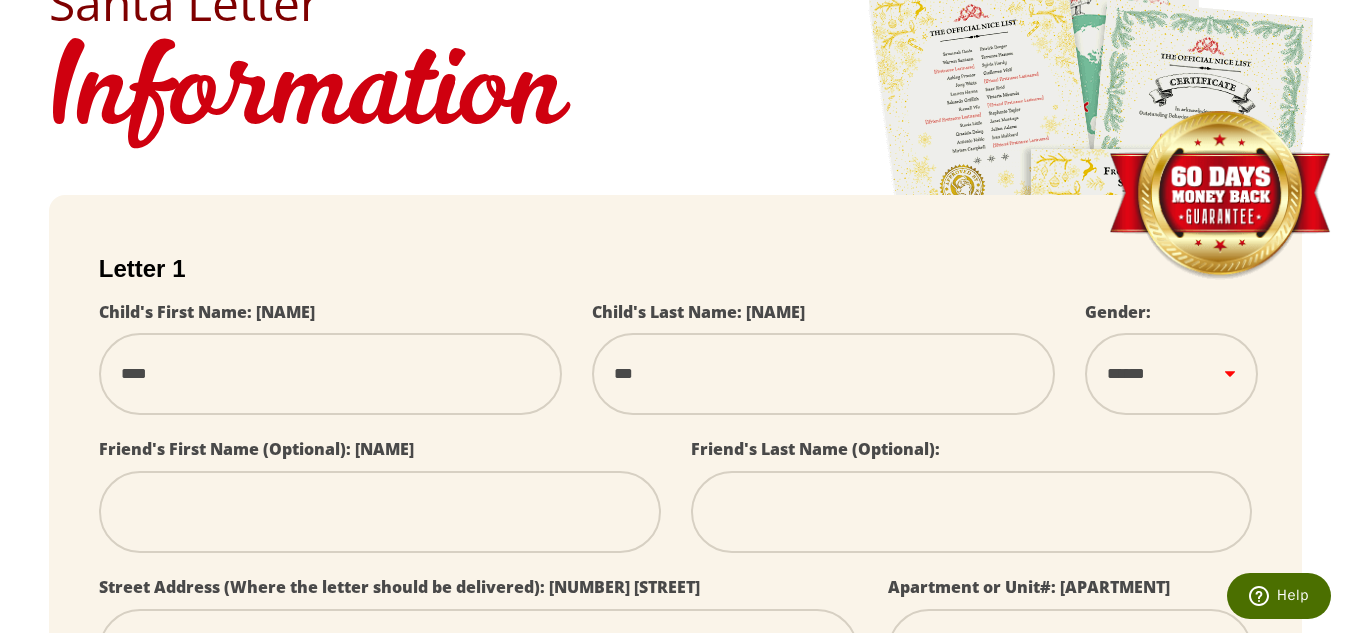 select 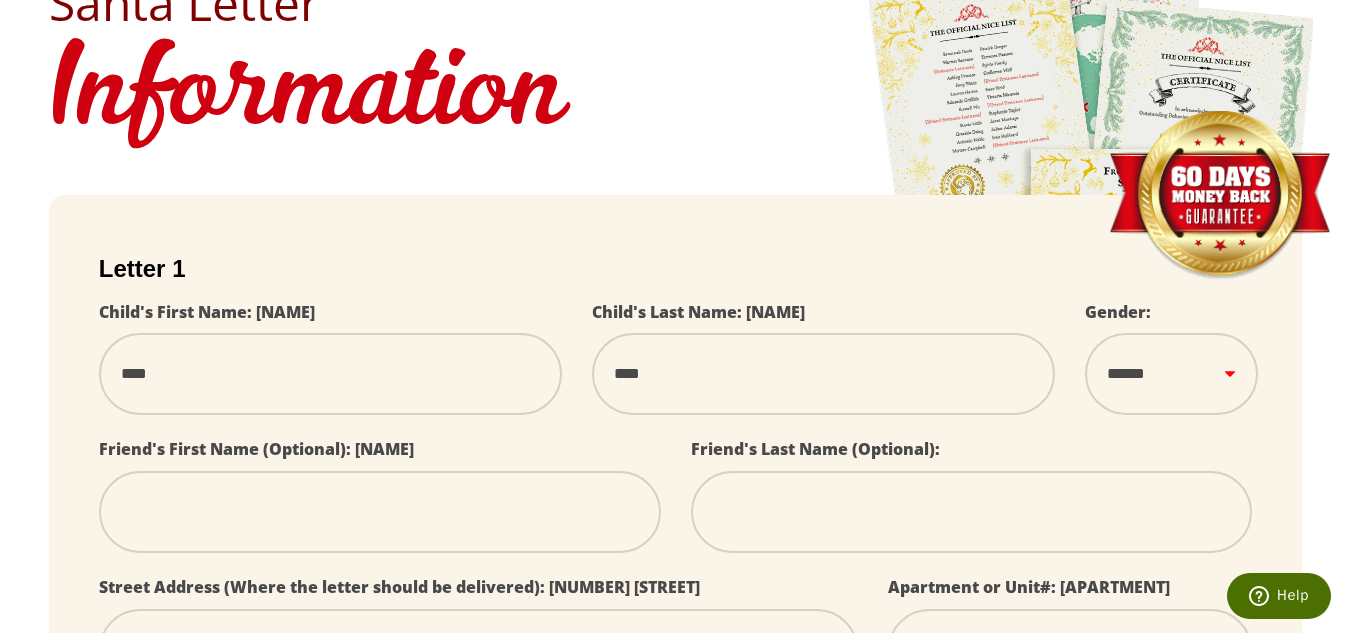type on "*****" 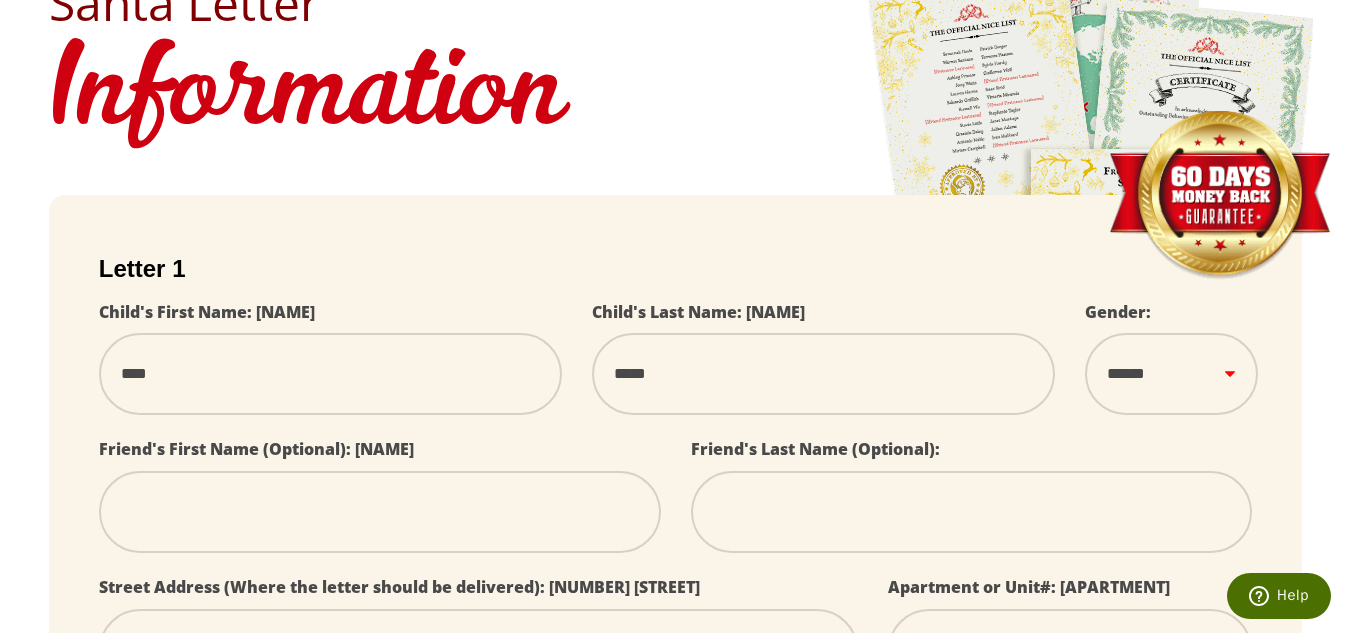 type on "******" 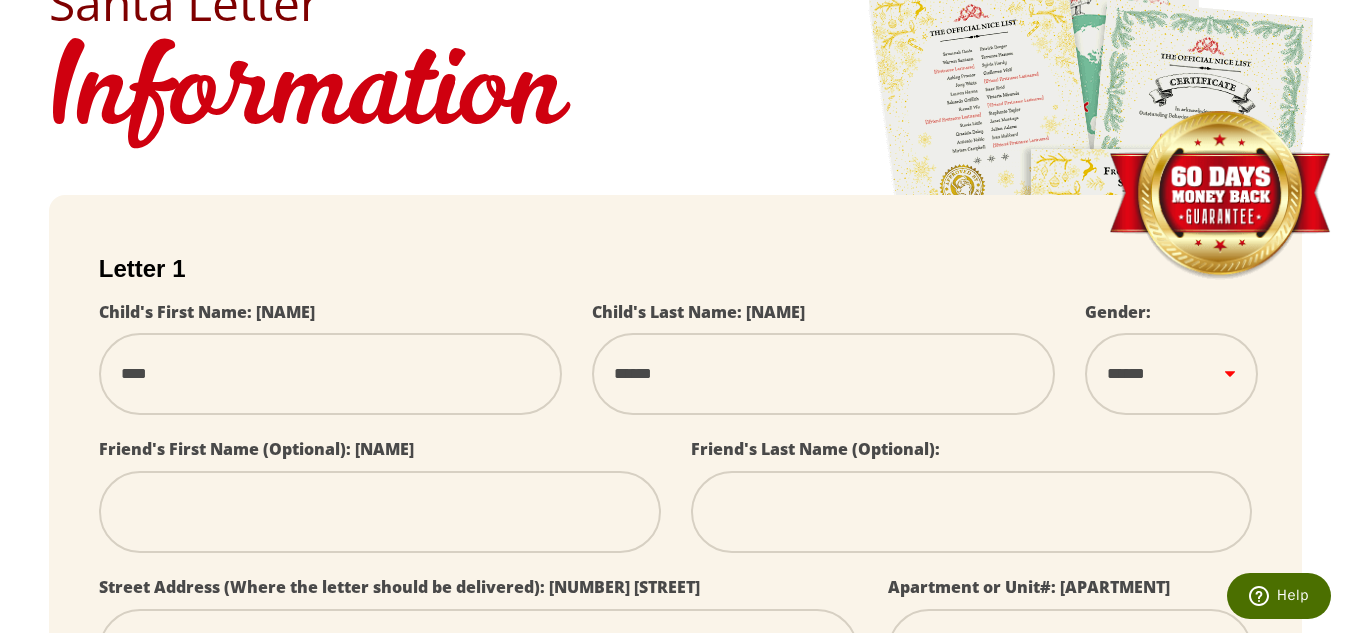 type on "*******" 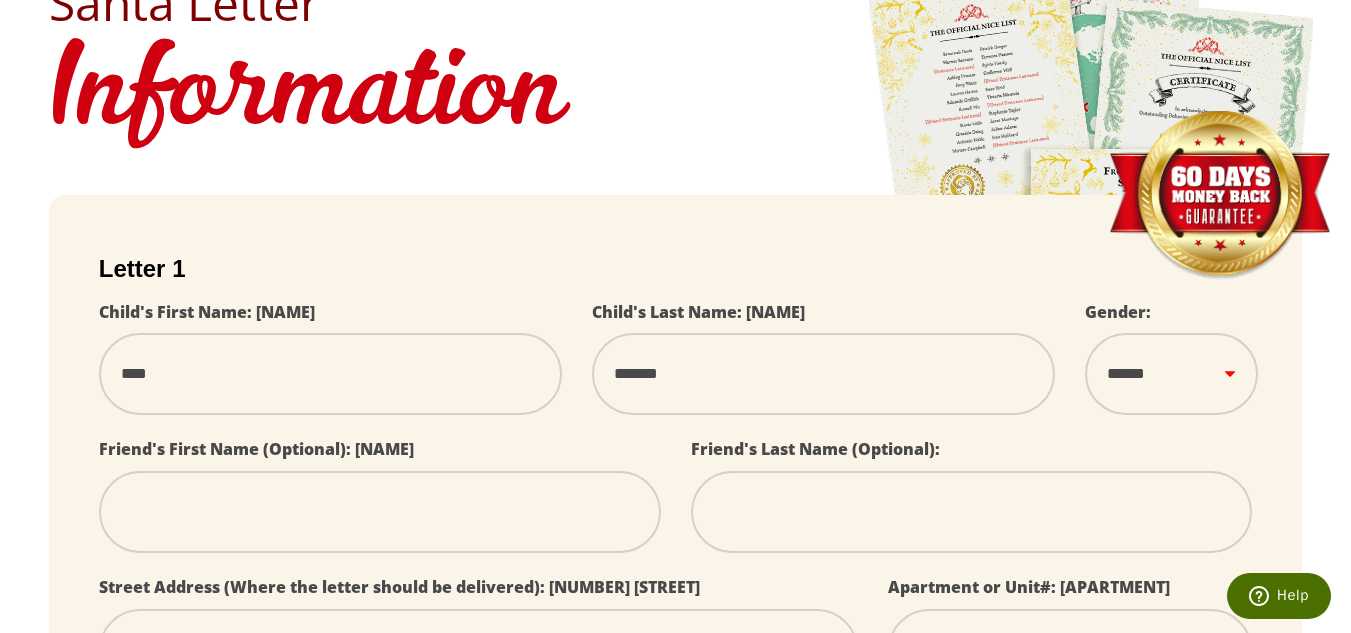 type on "*******" 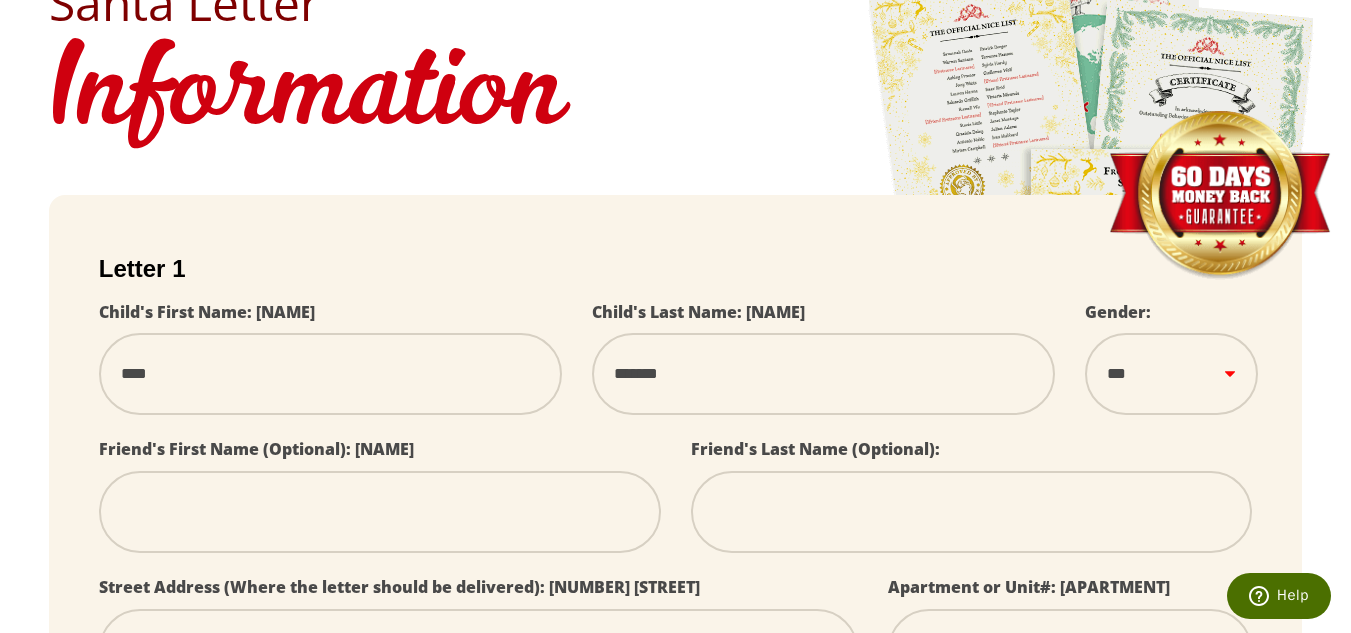 click on "******   ***   ****" at bounding box center (1171, 374) 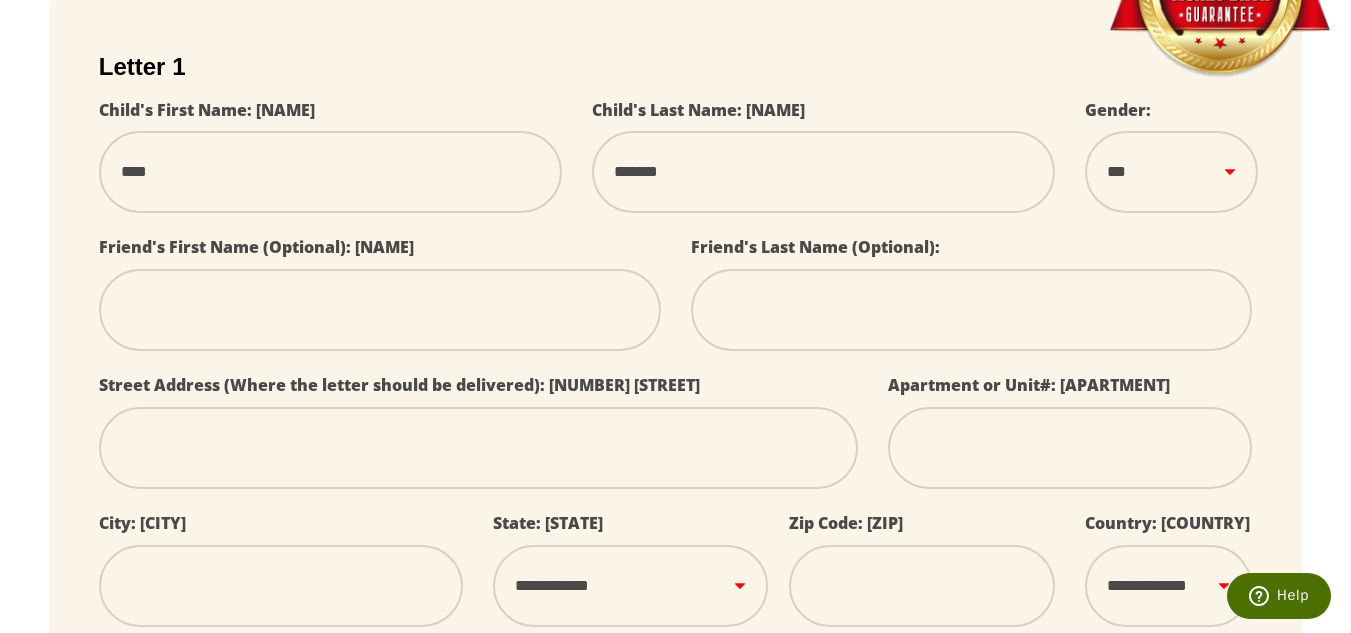 scroll, scrollTop: 480, scrollLeft: 0, axis: vertical 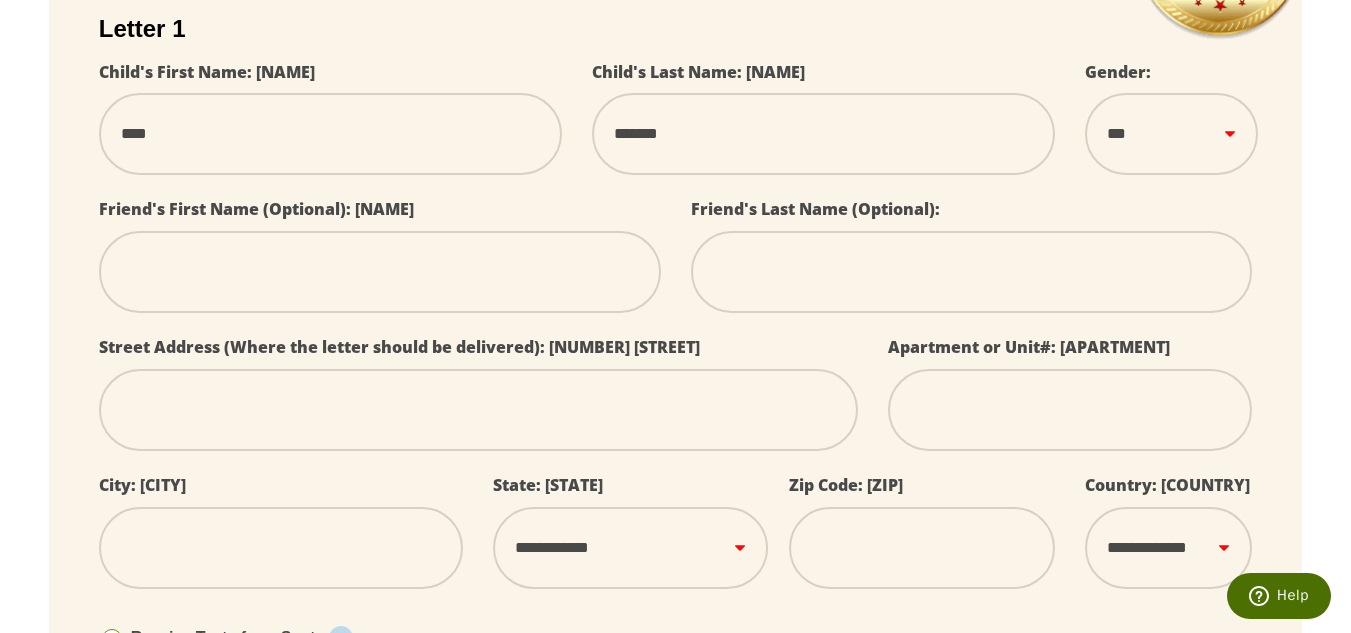 click at bounding box center [478, 410] 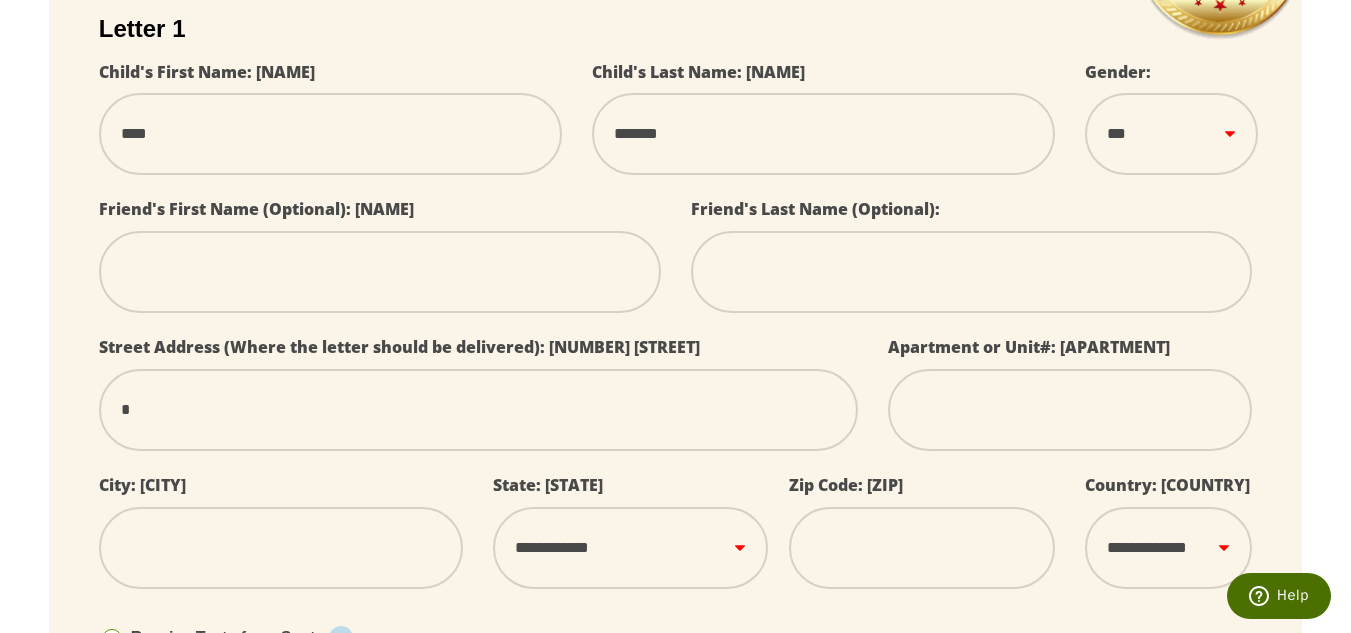 type on "**" 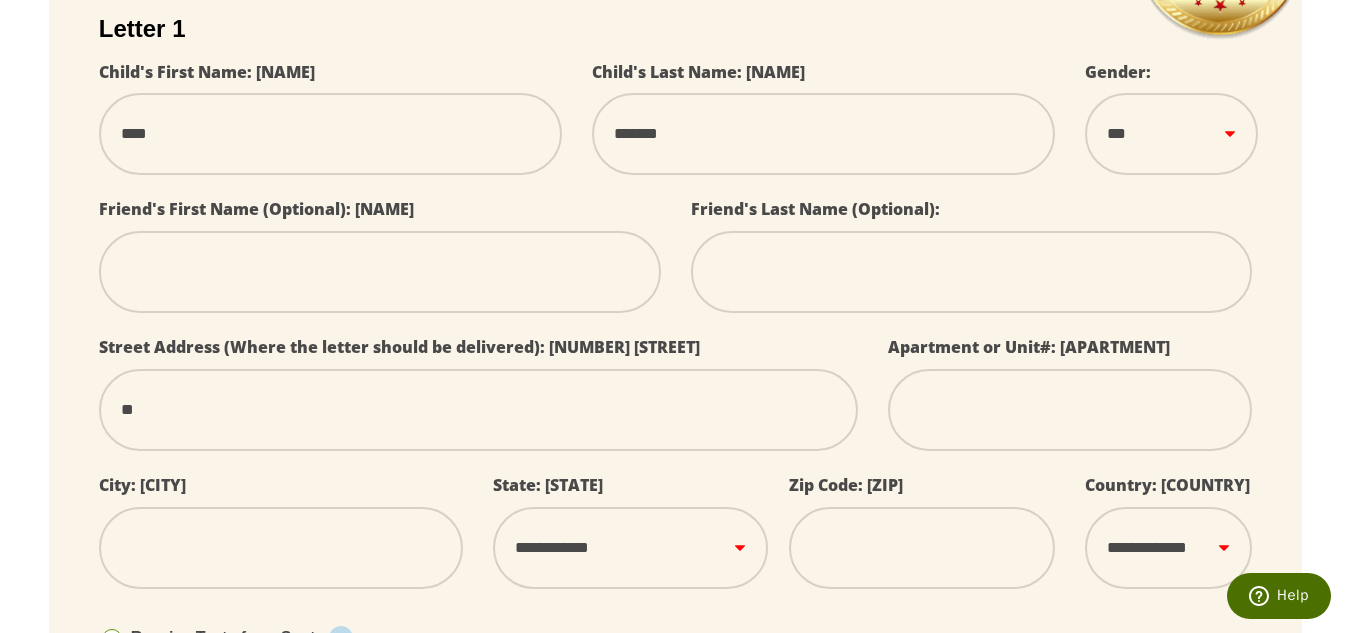 select 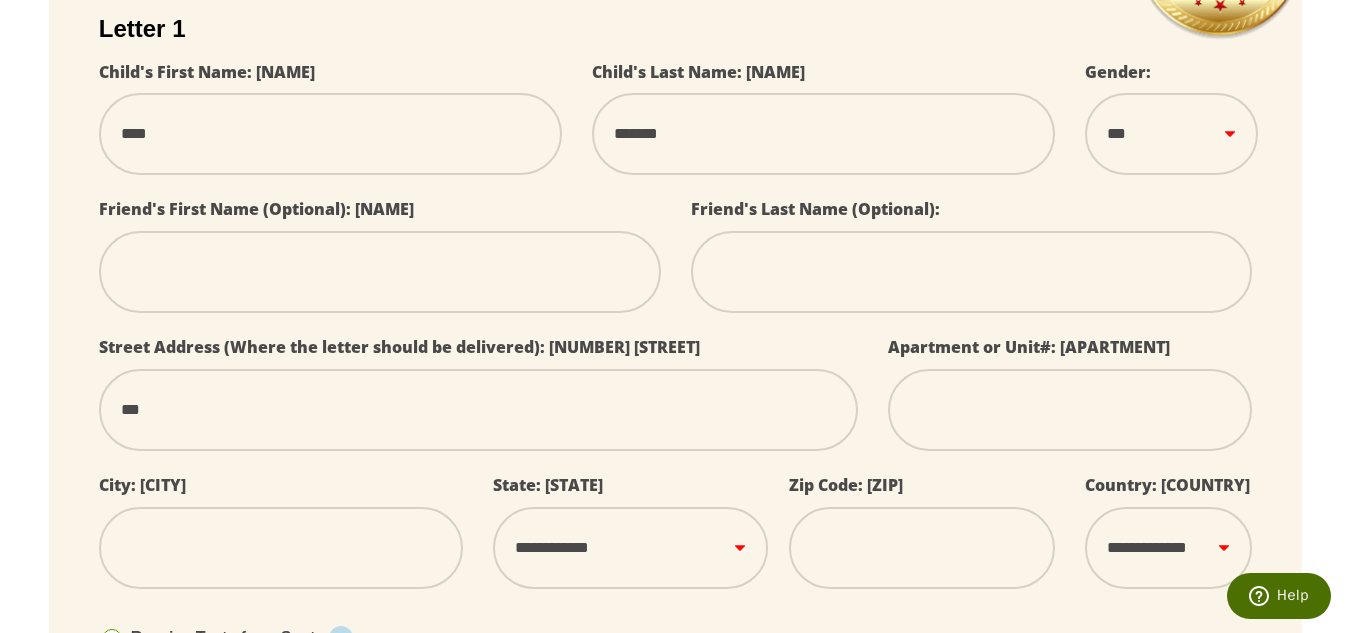 type on "***" 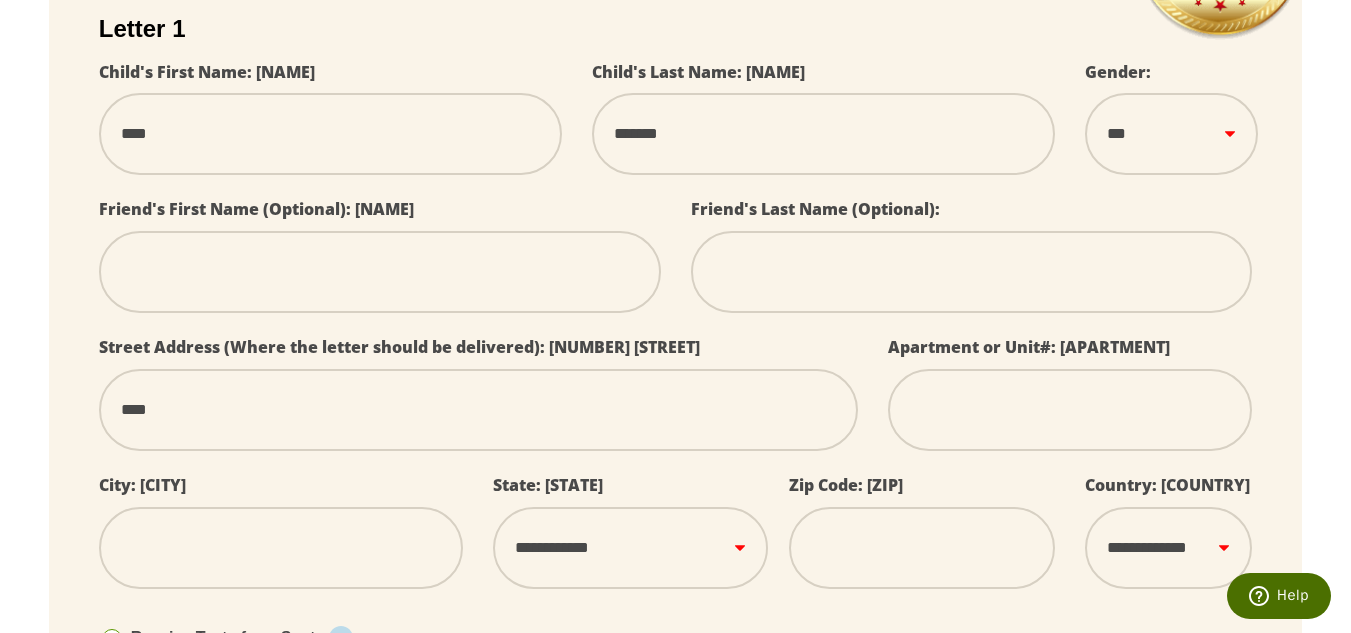 type on "*****" 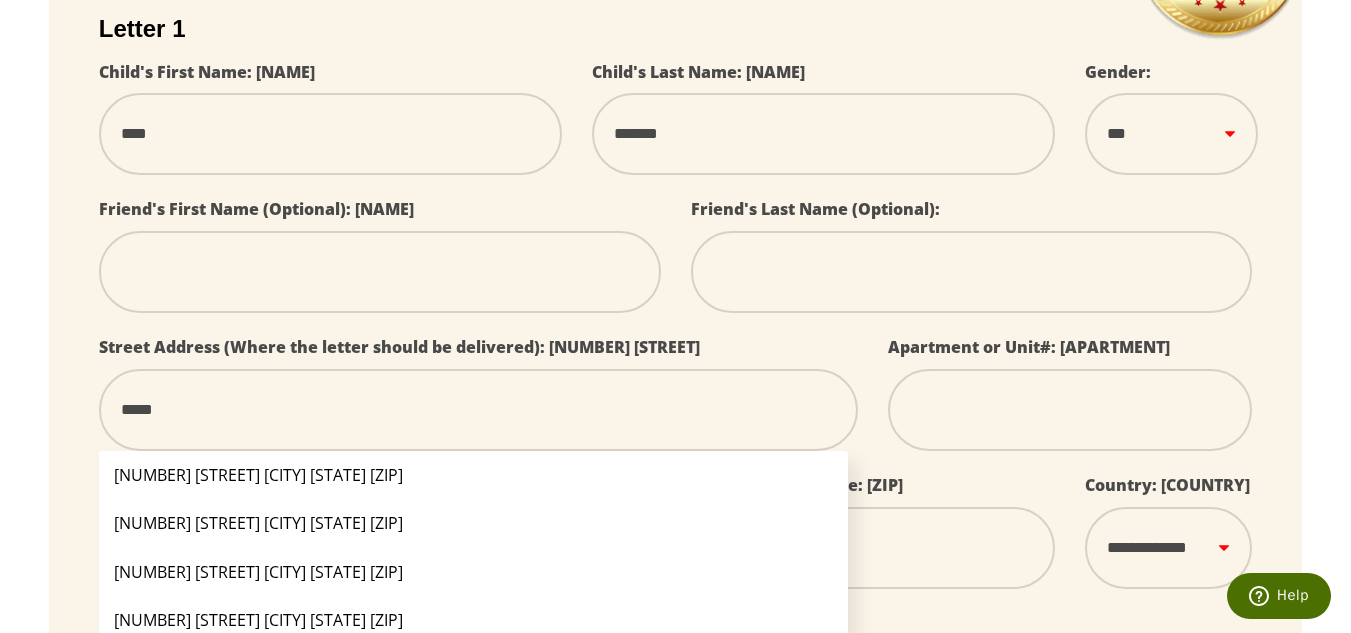 type on "*****" 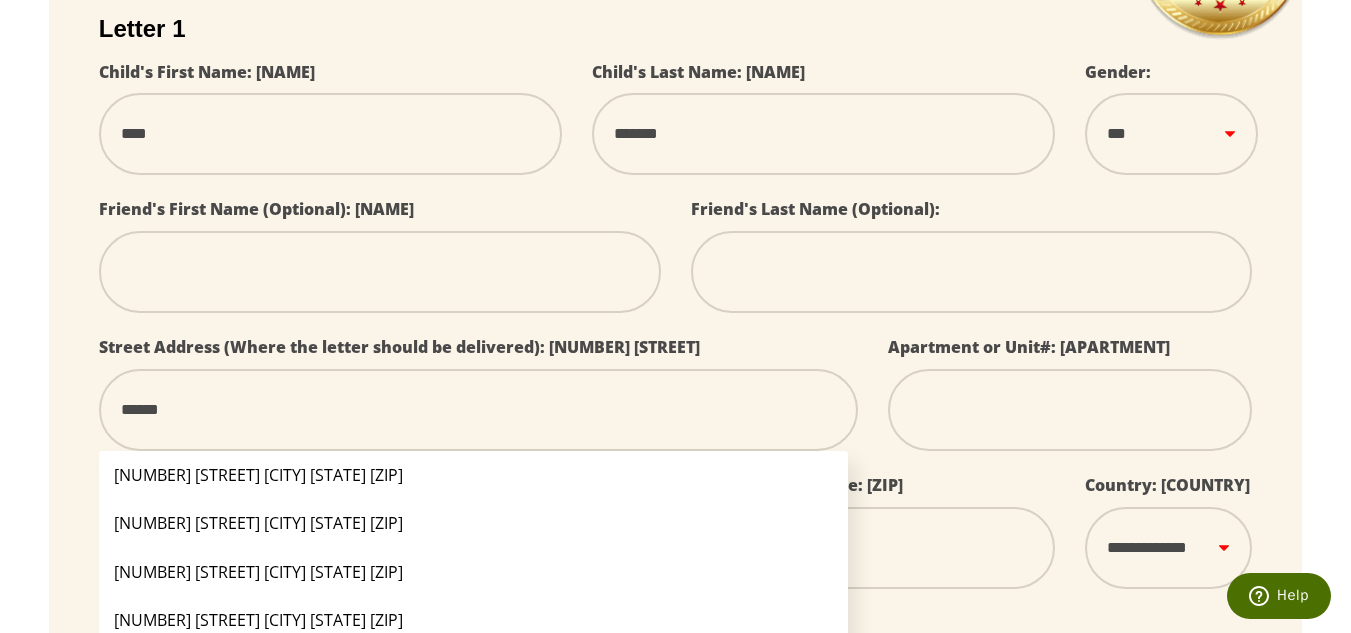 type on "*******" 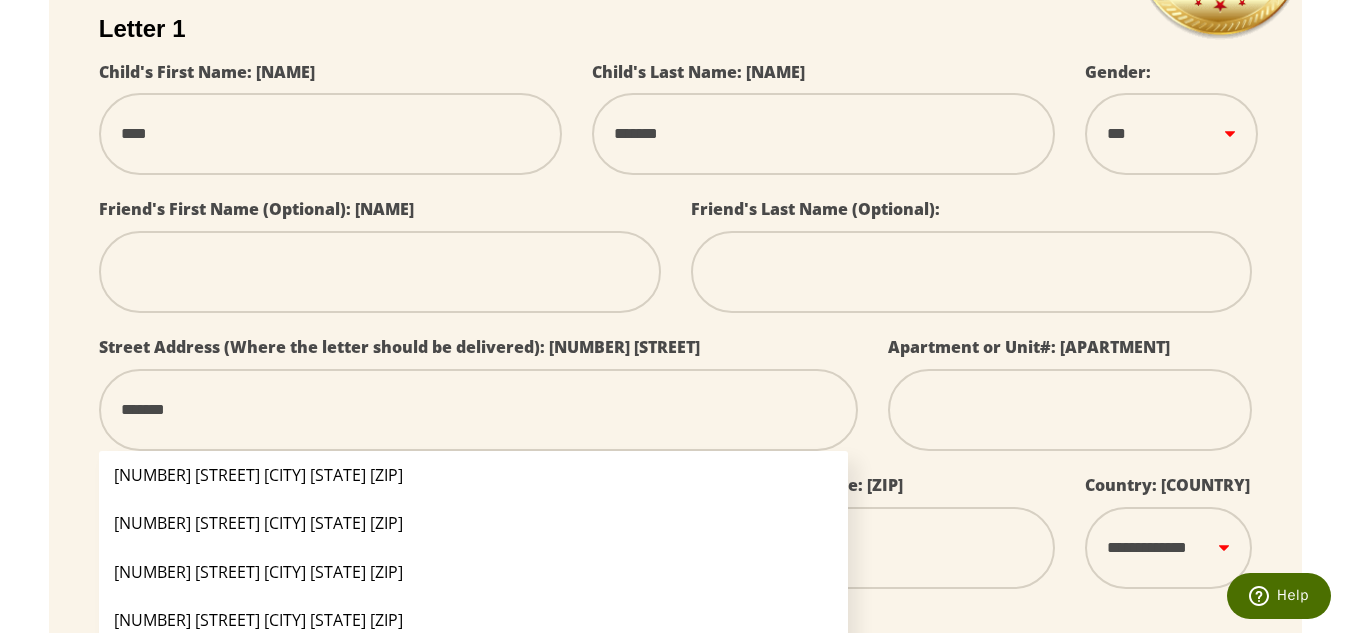 type on "********" 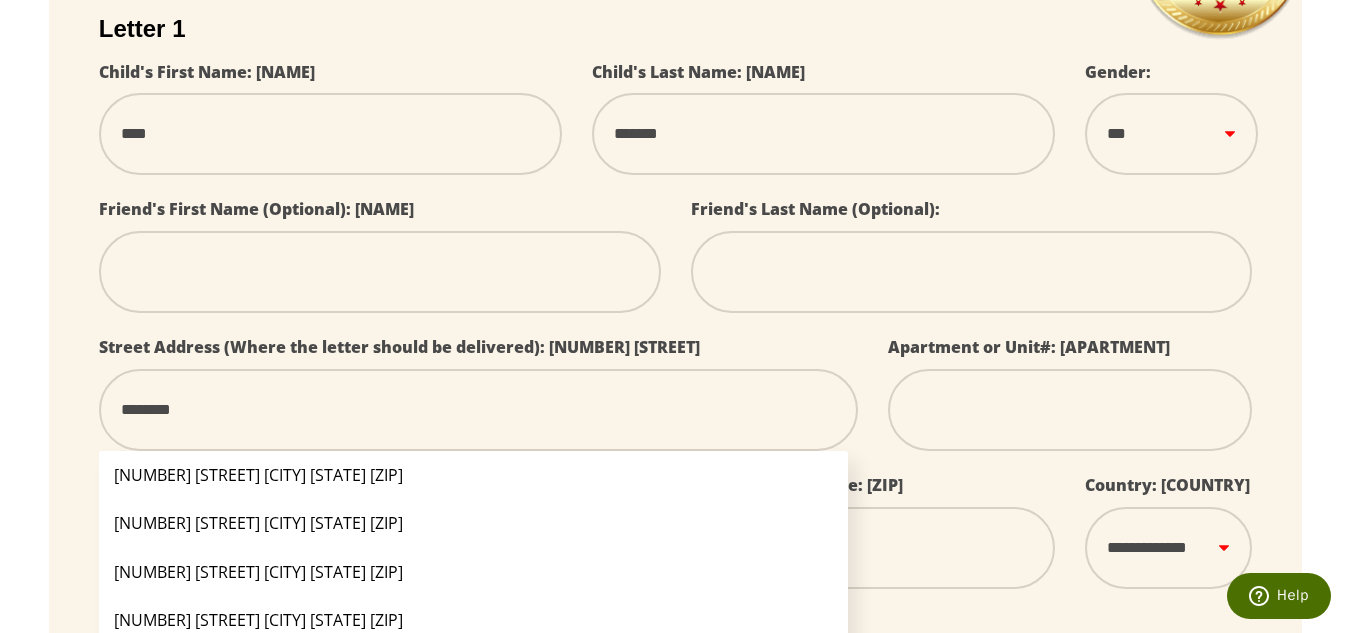 select 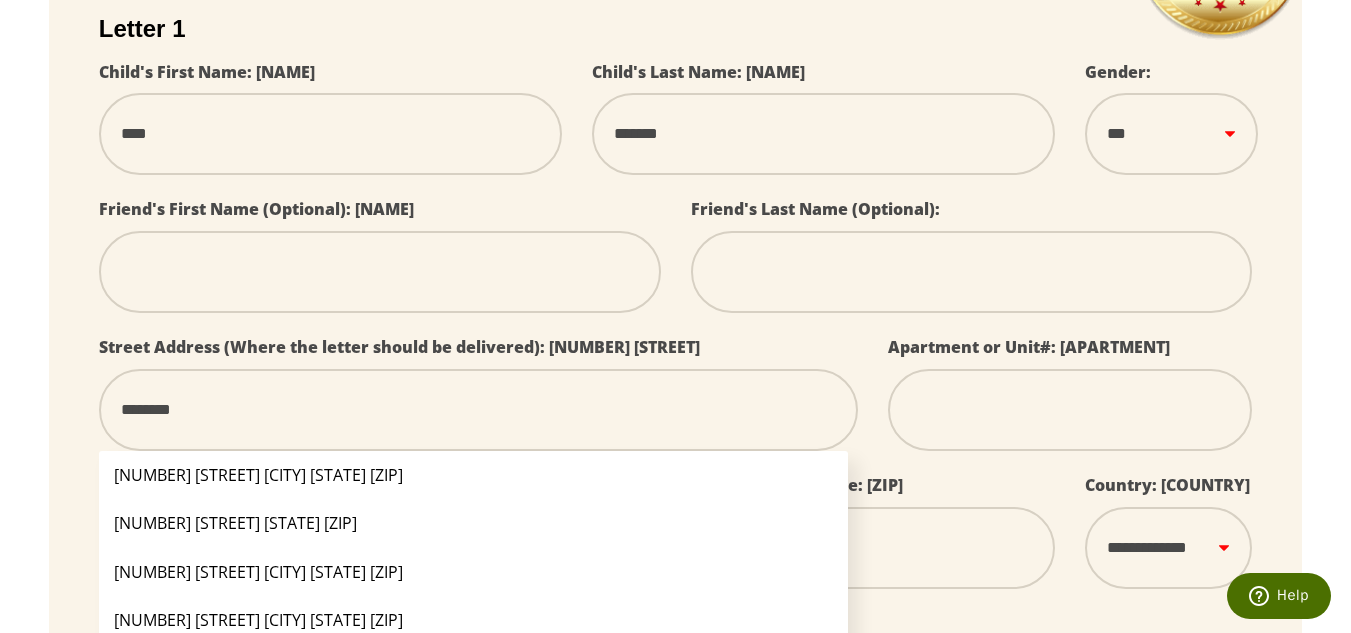 type on "*********" 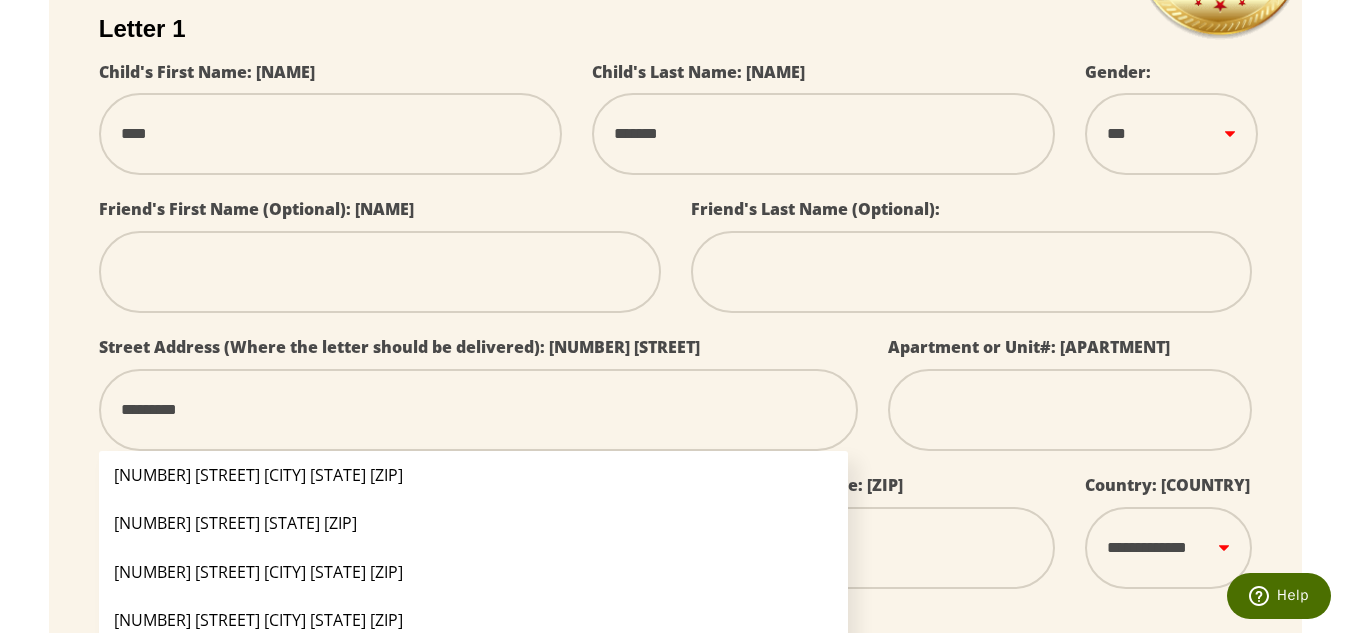type on "**********" 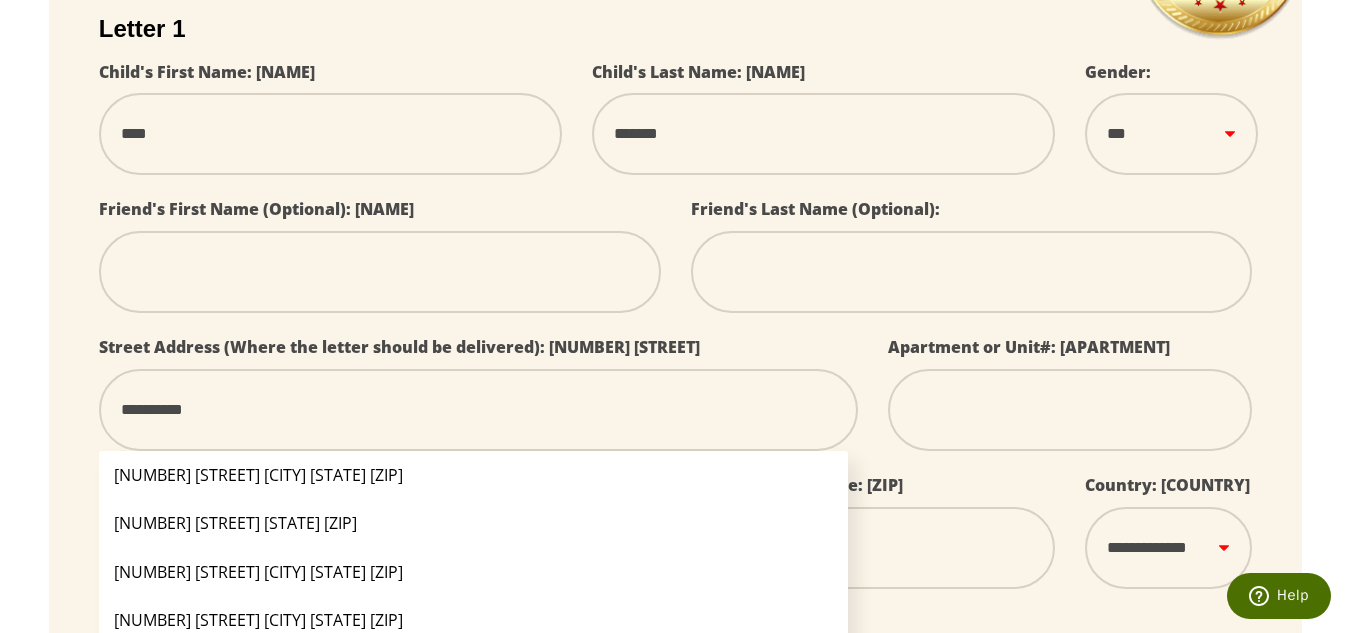 type on "**********" 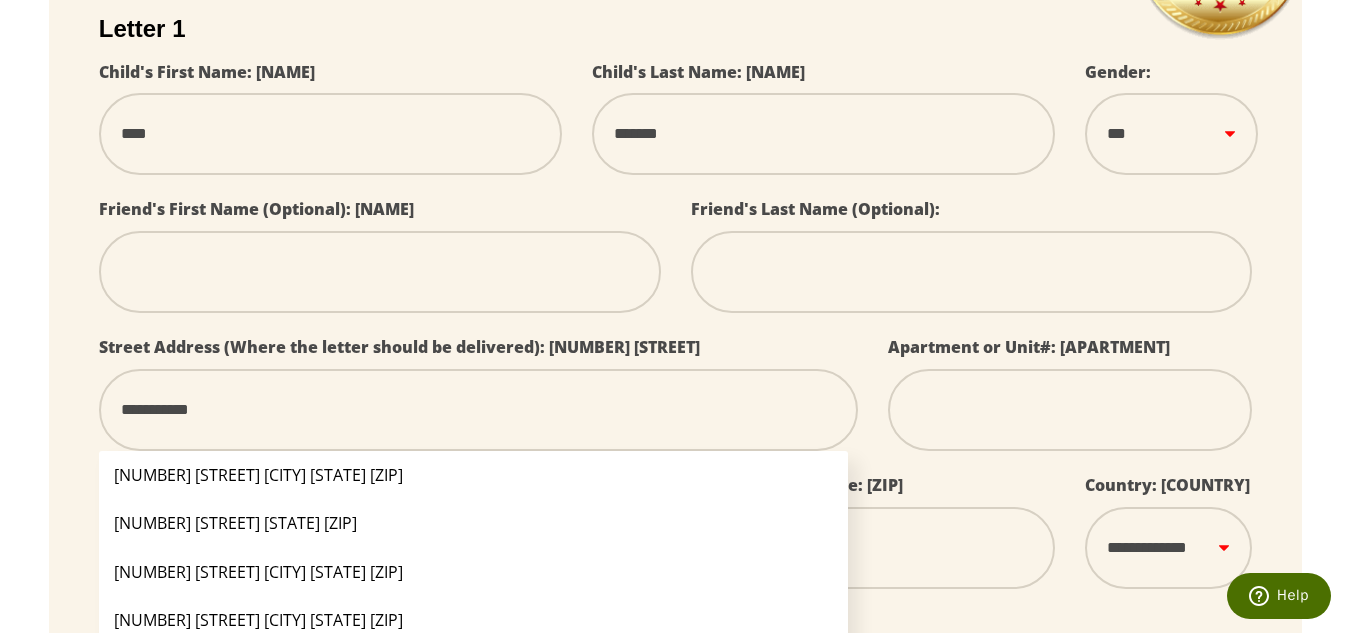 type on "**********" 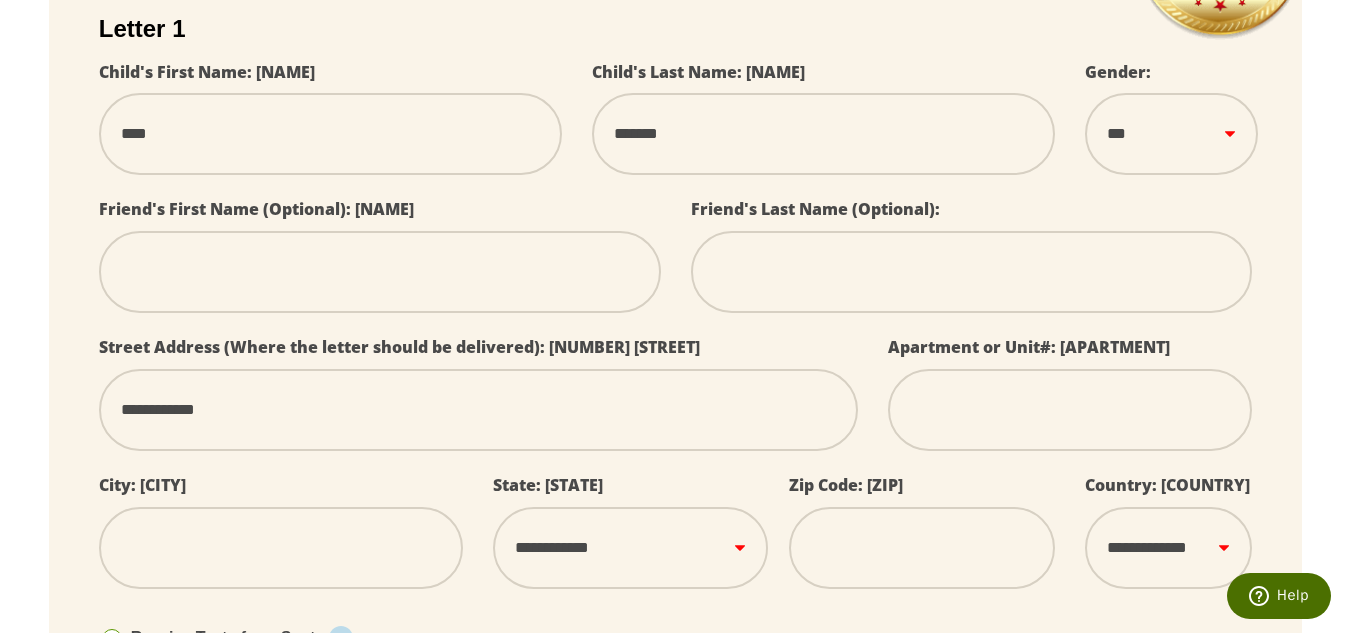 type on "**********" 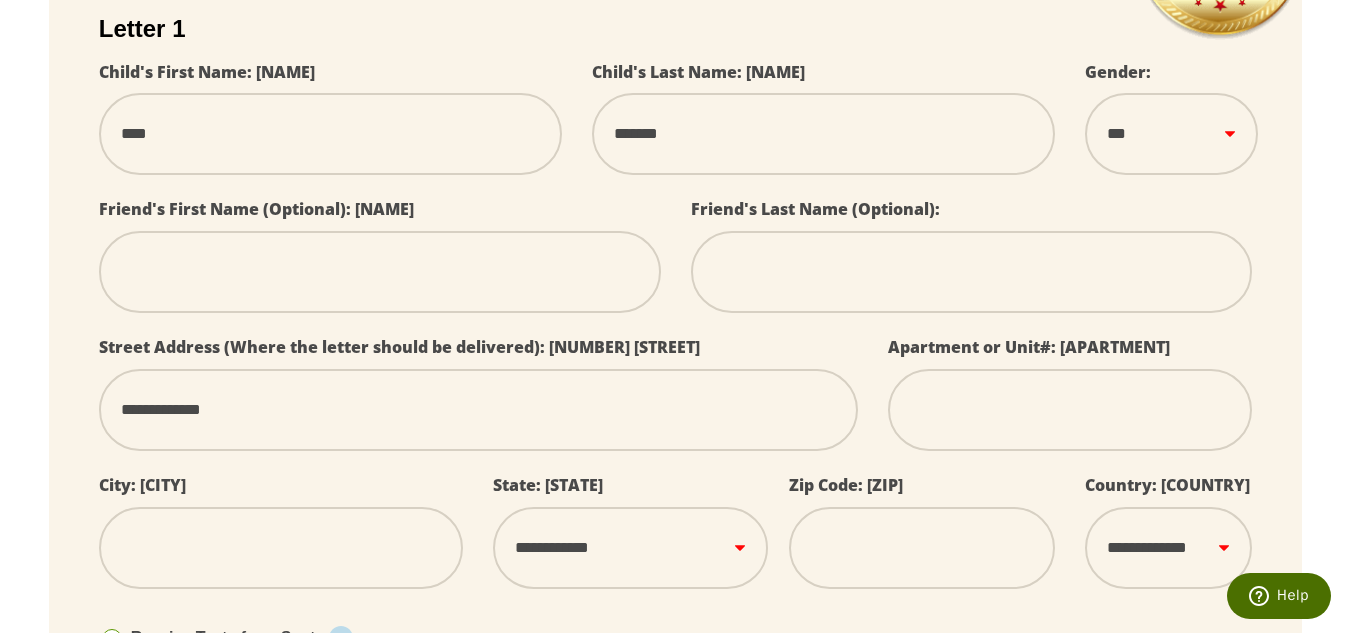 select 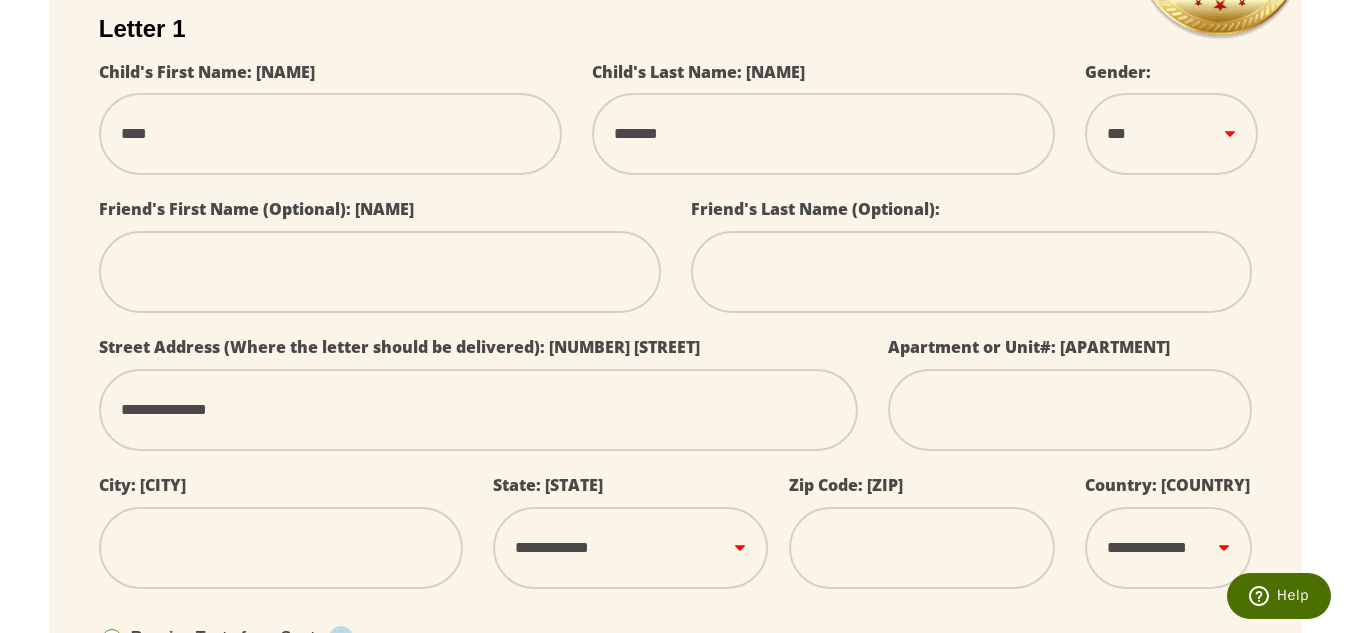 type on "**********" 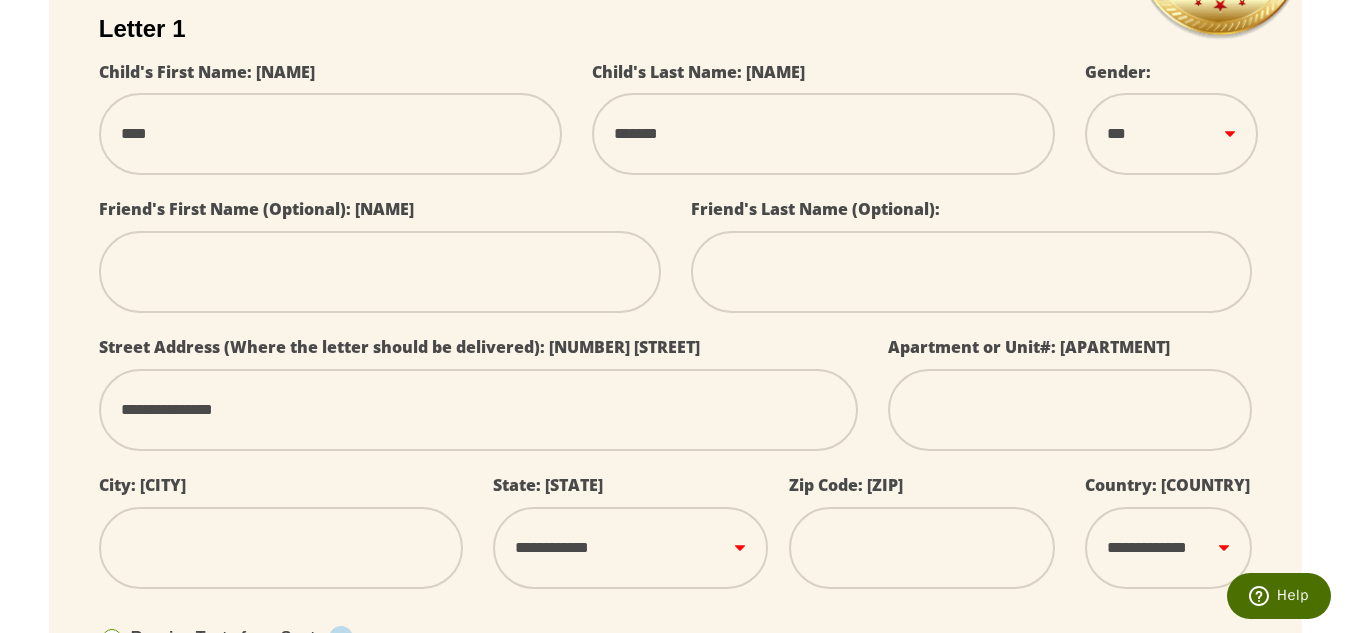 type on "**********" 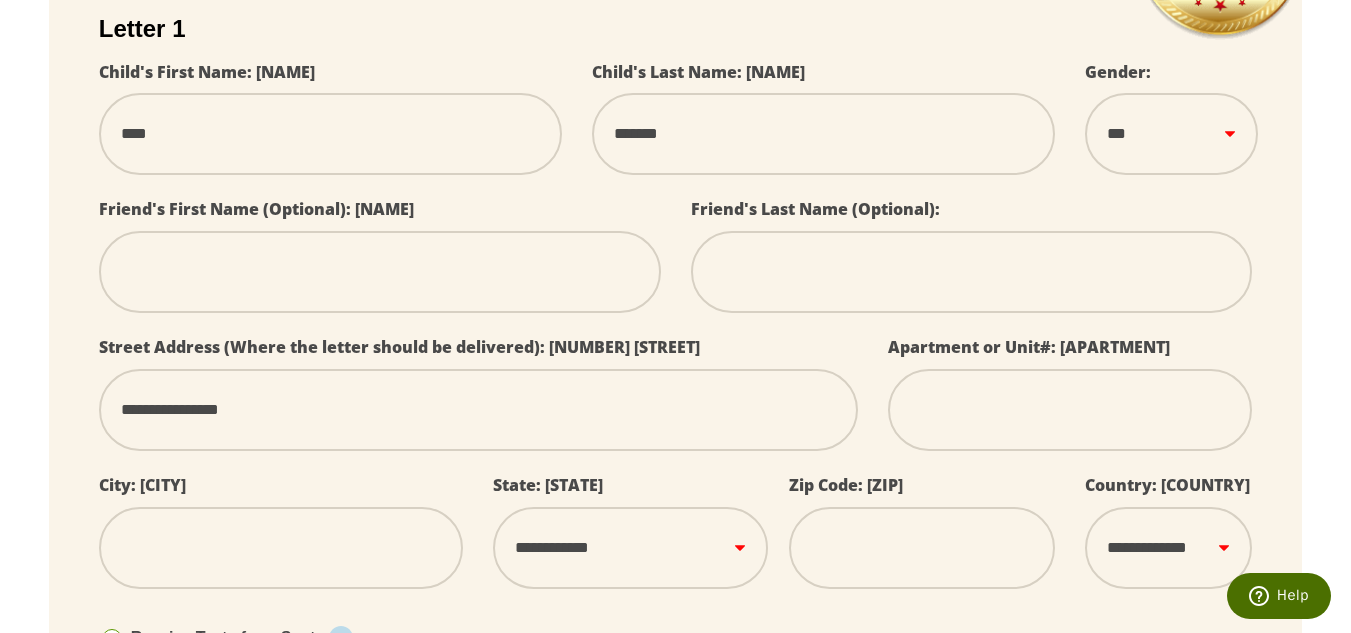 type on "**********" 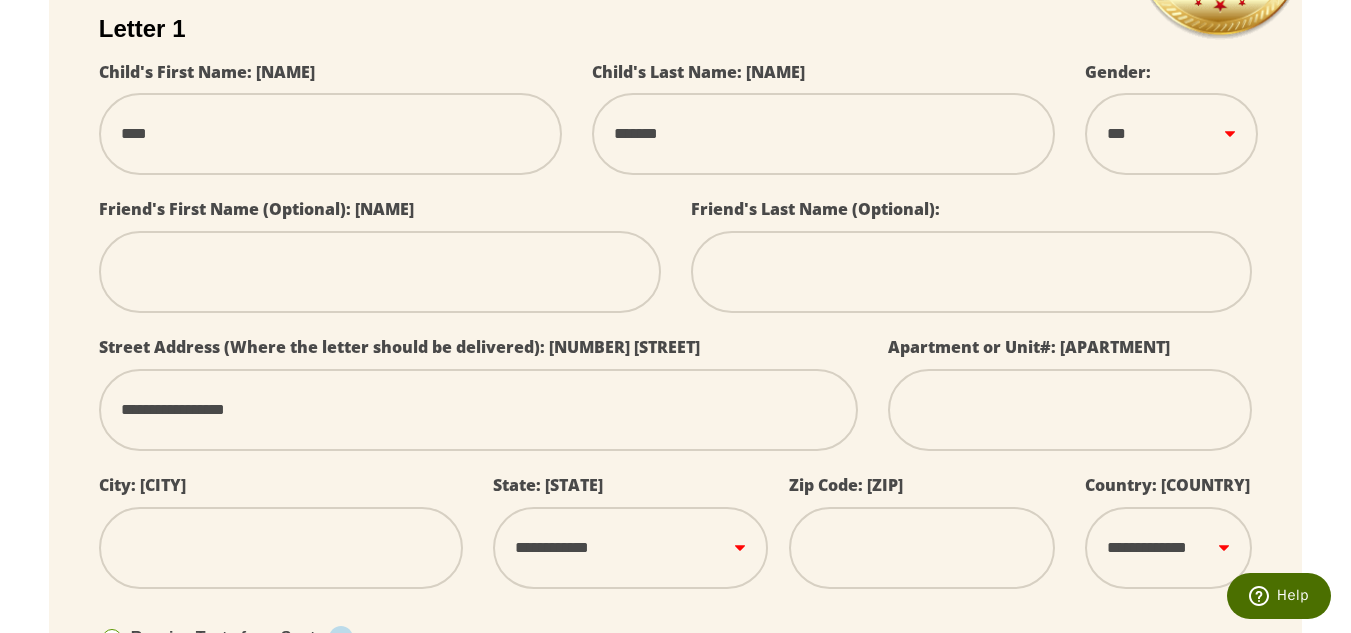 type on "**********" 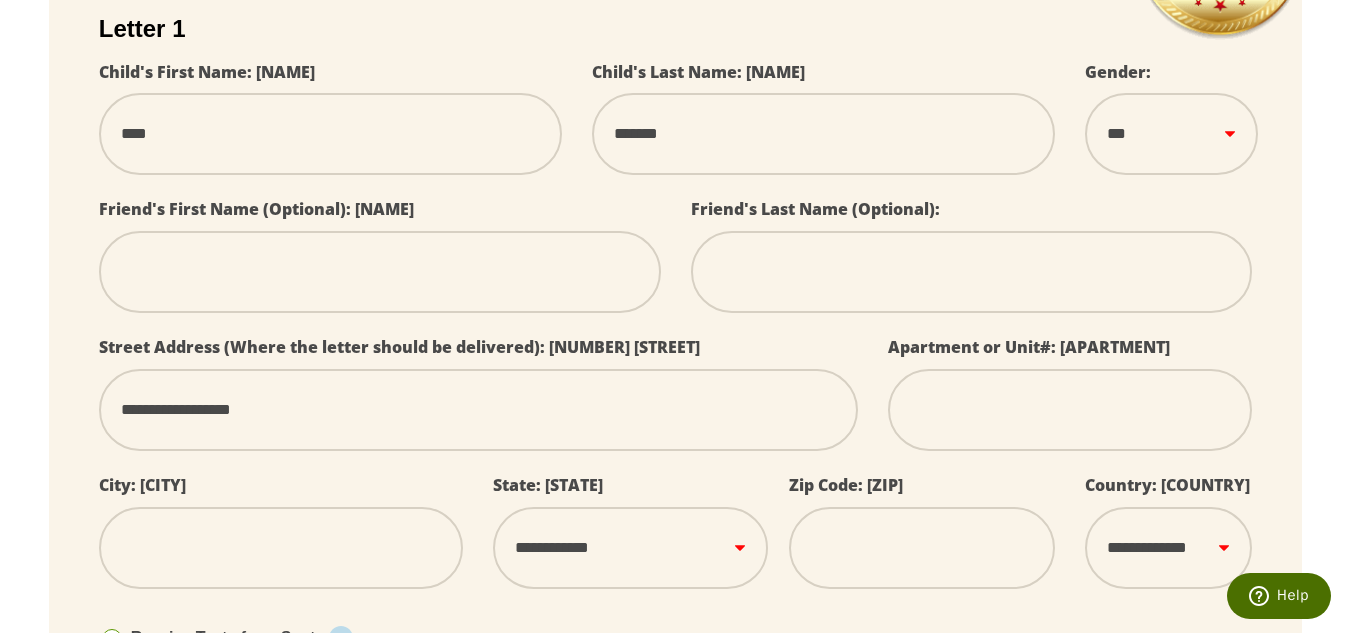 select 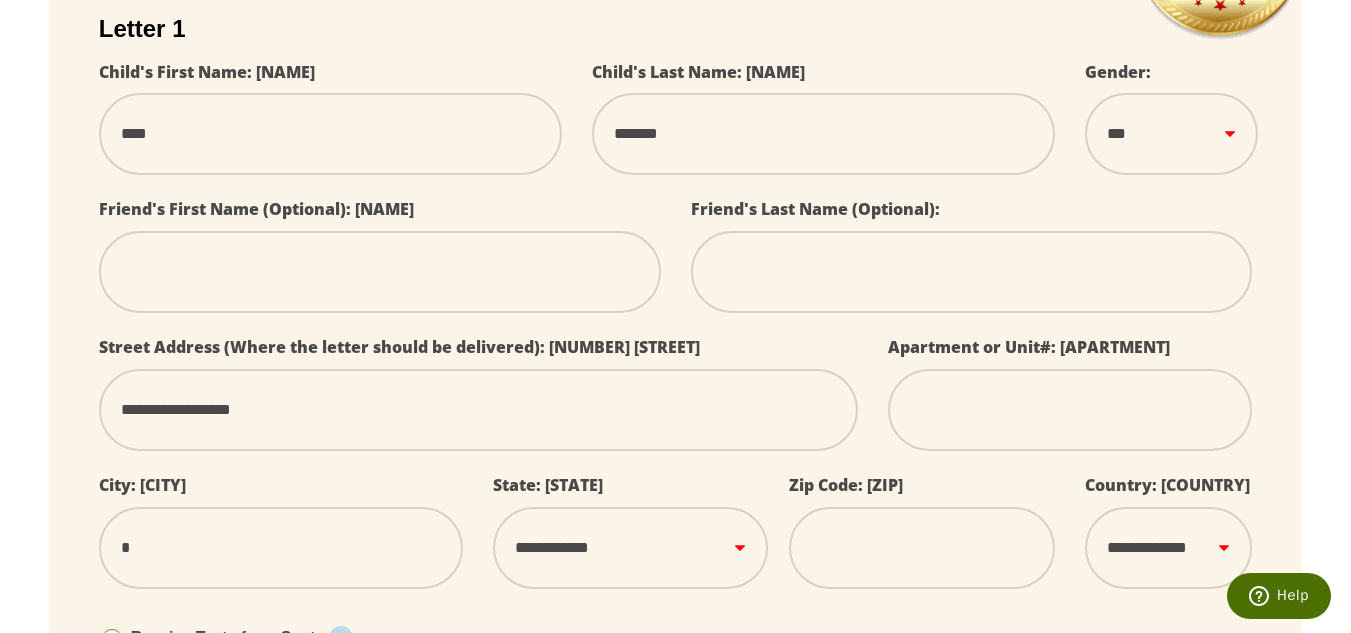type on "**" 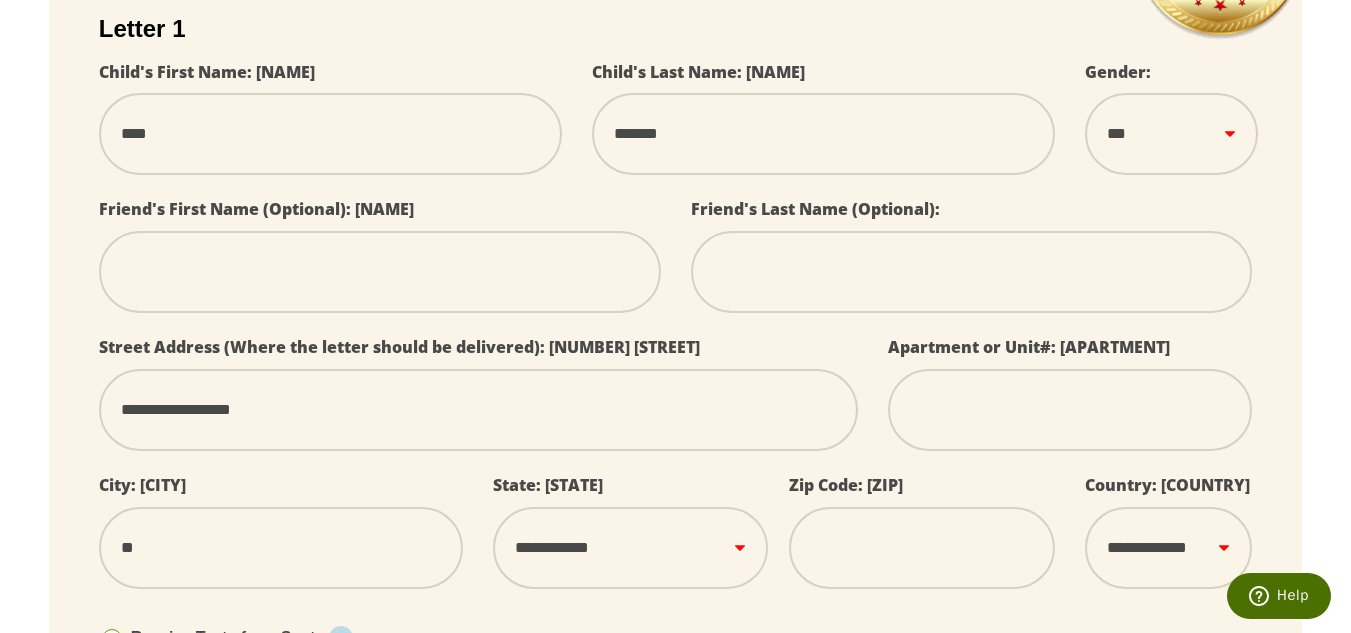 select 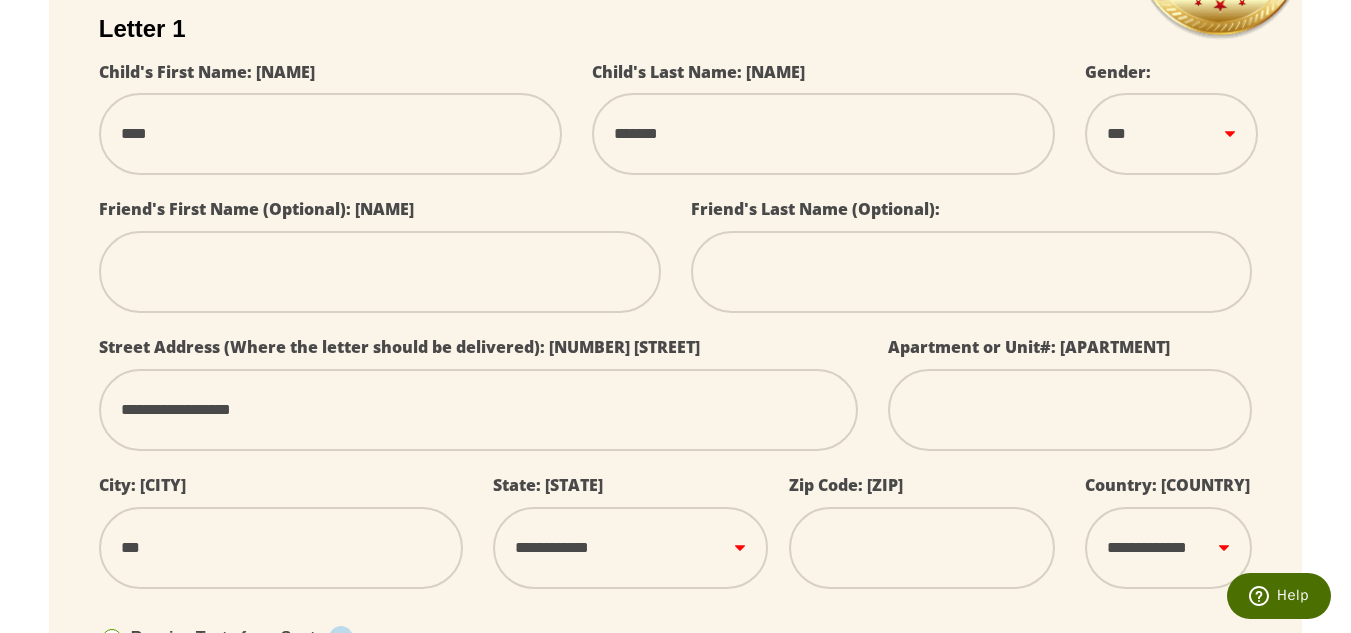 type on "****" 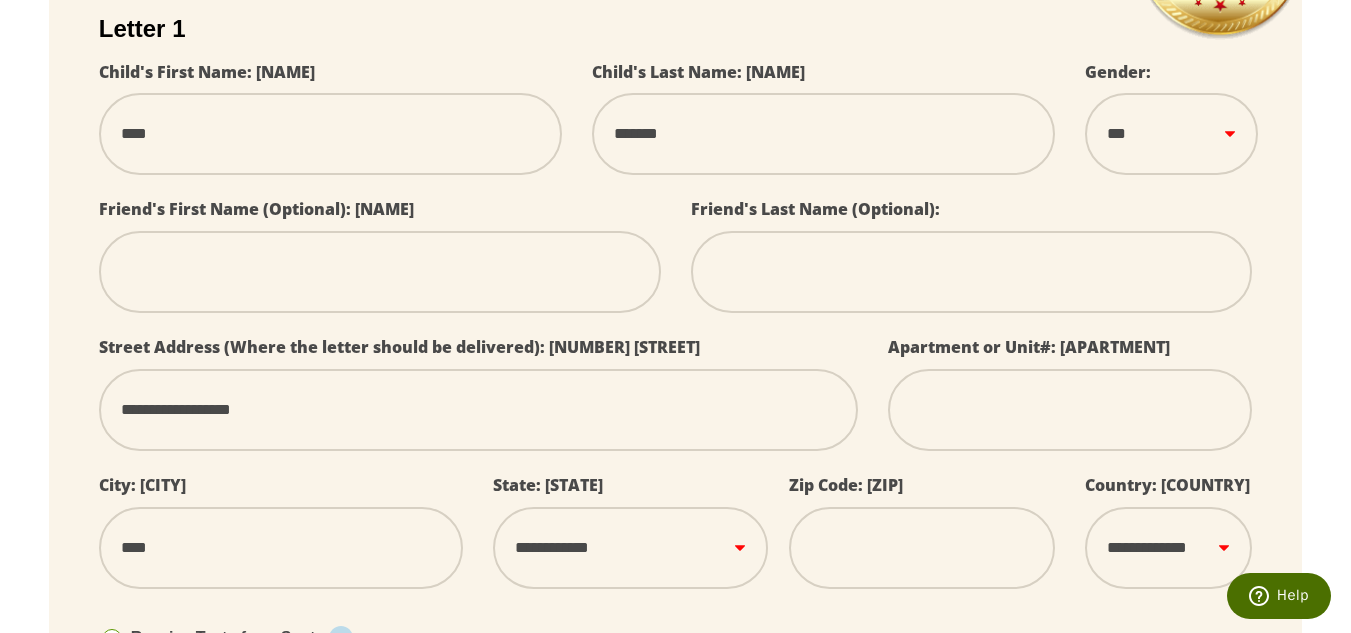type on "*****" 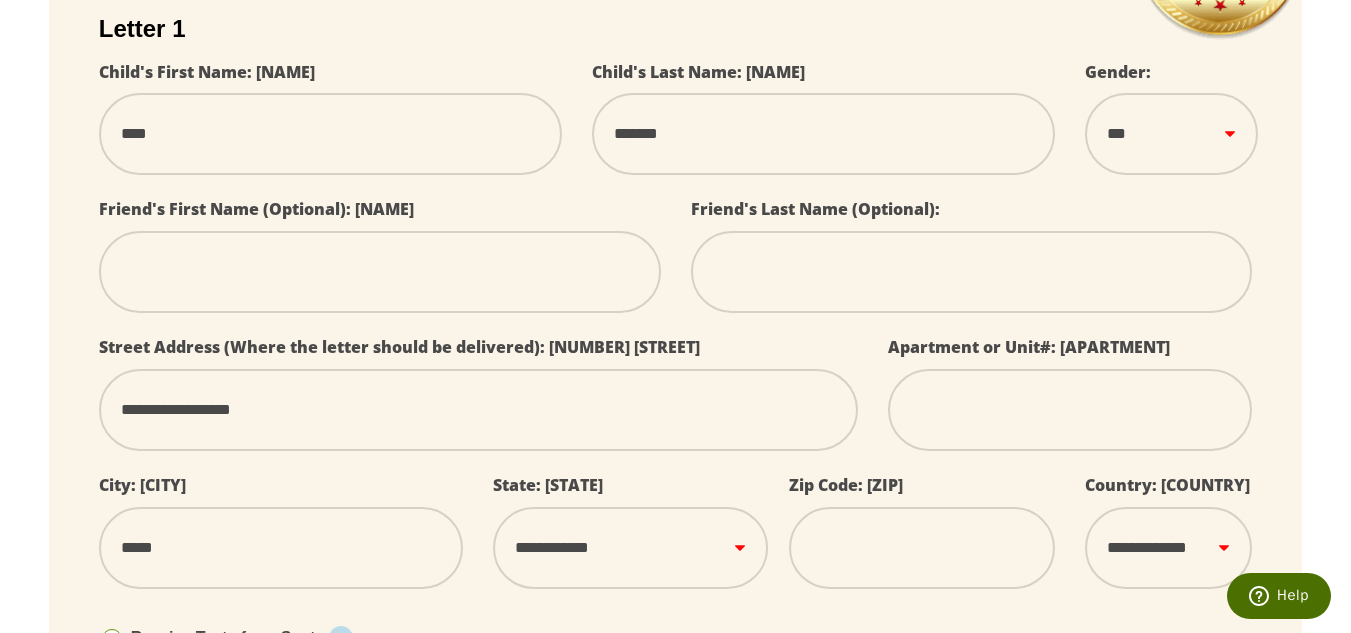 select 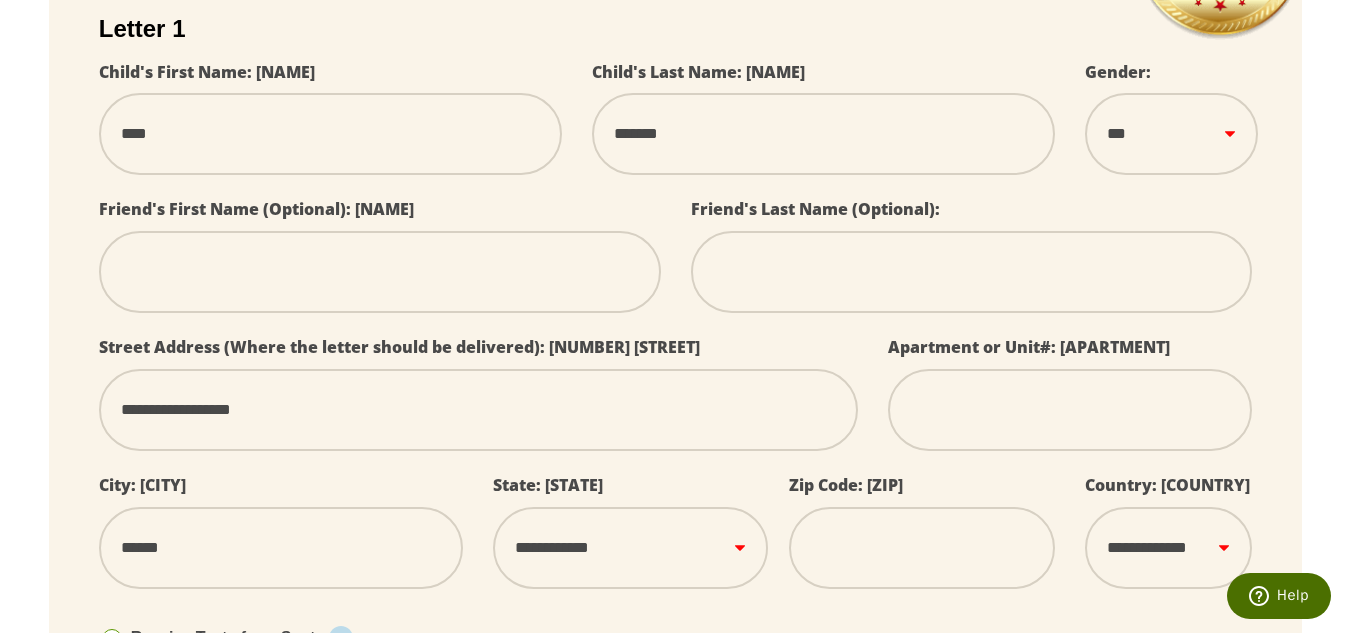 type on "*******" 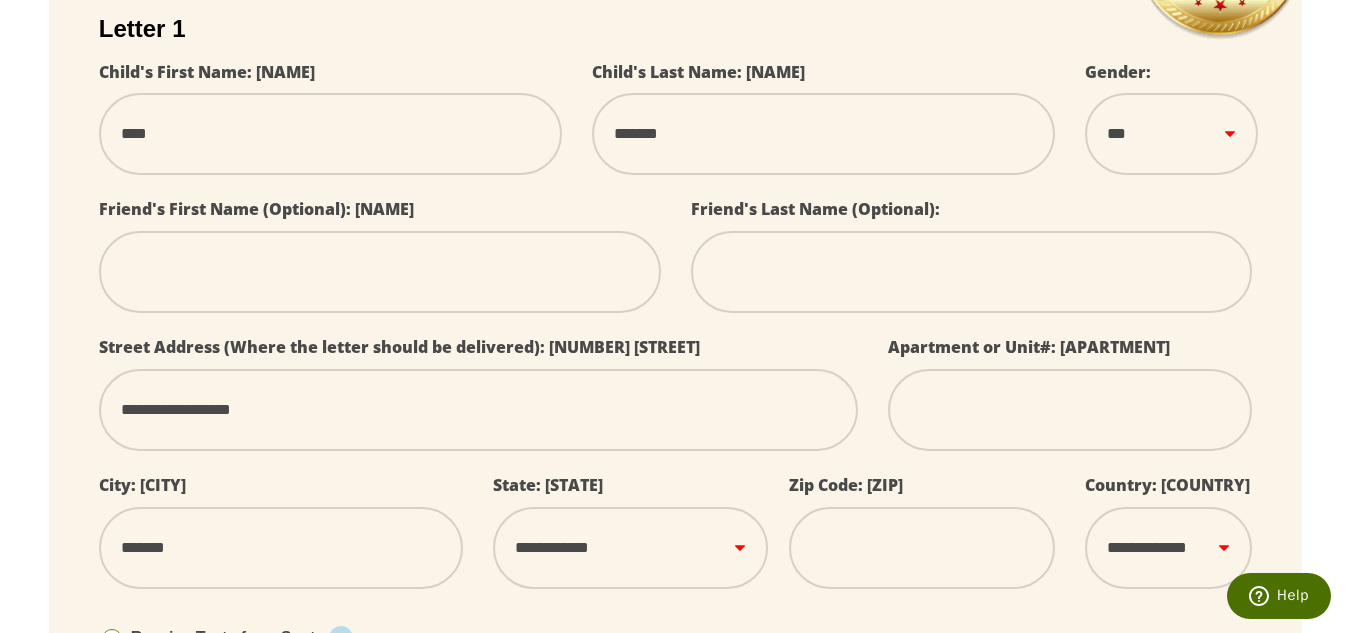 select 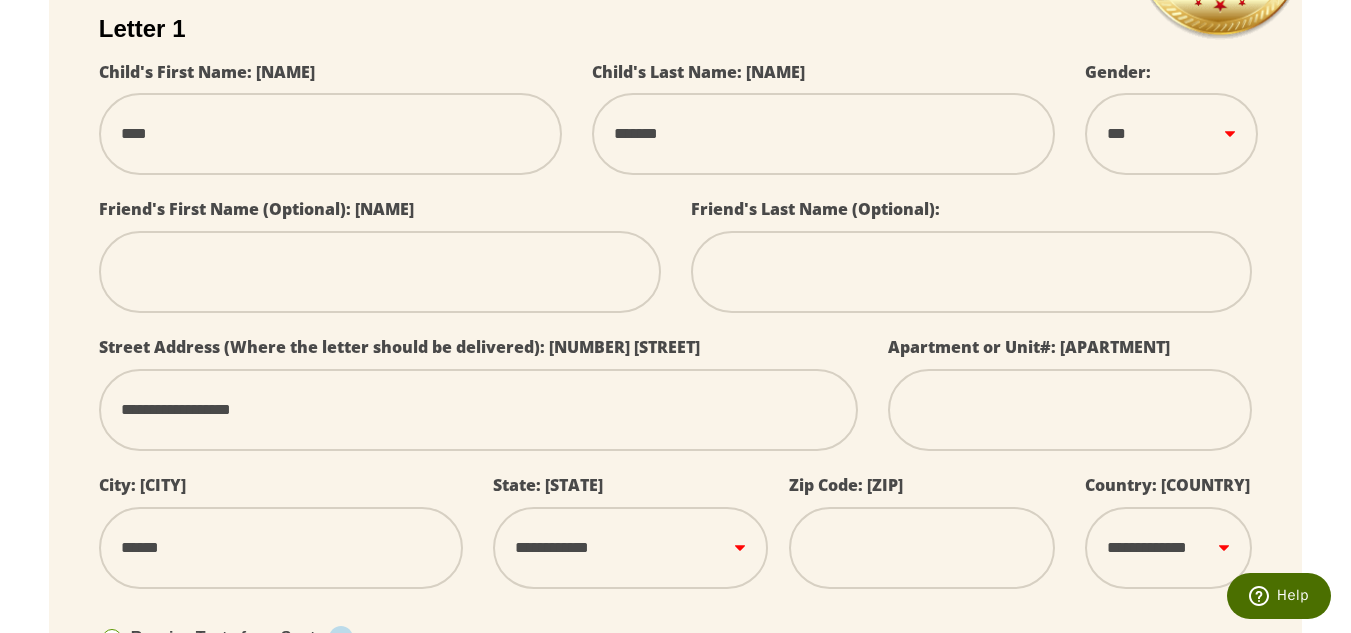 type on "*******" 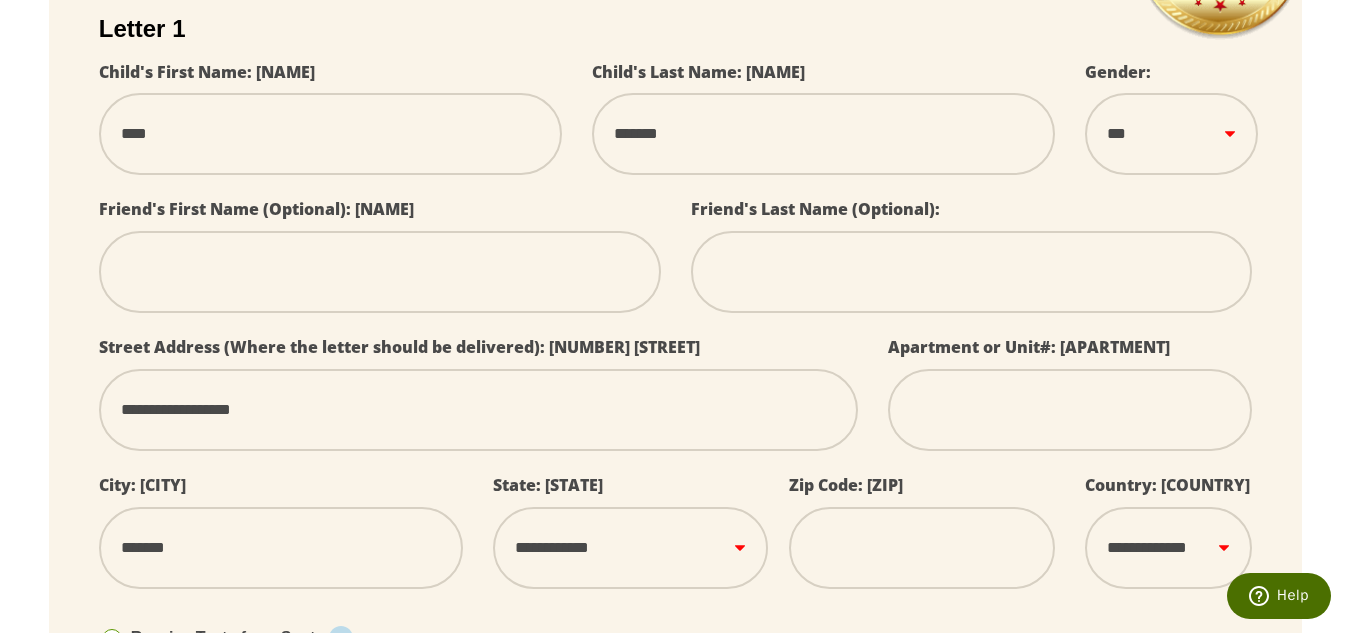 type on "********" 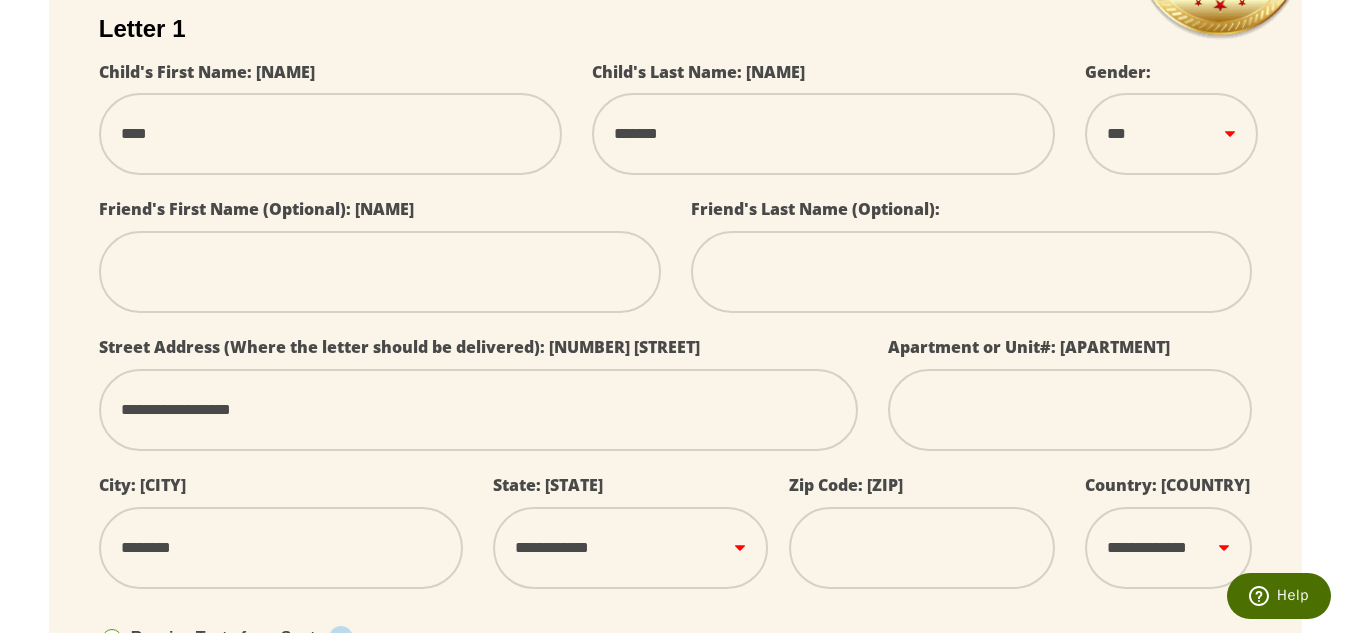 type on "********" 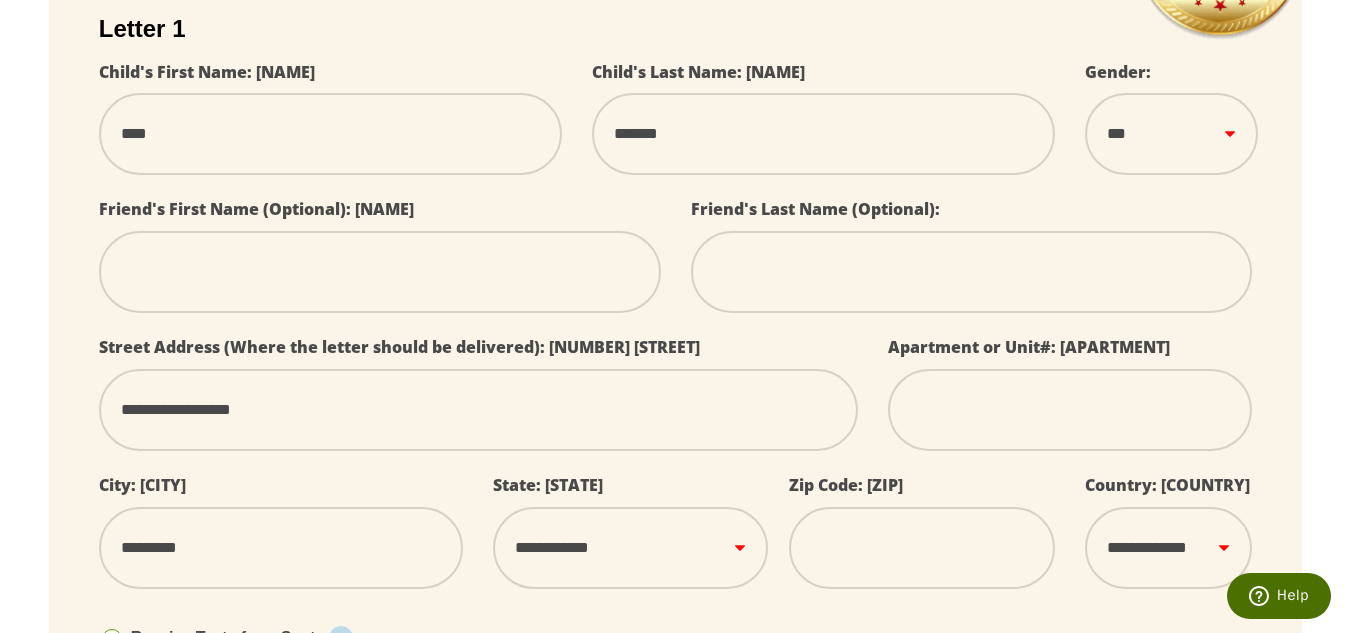 type on "**********" 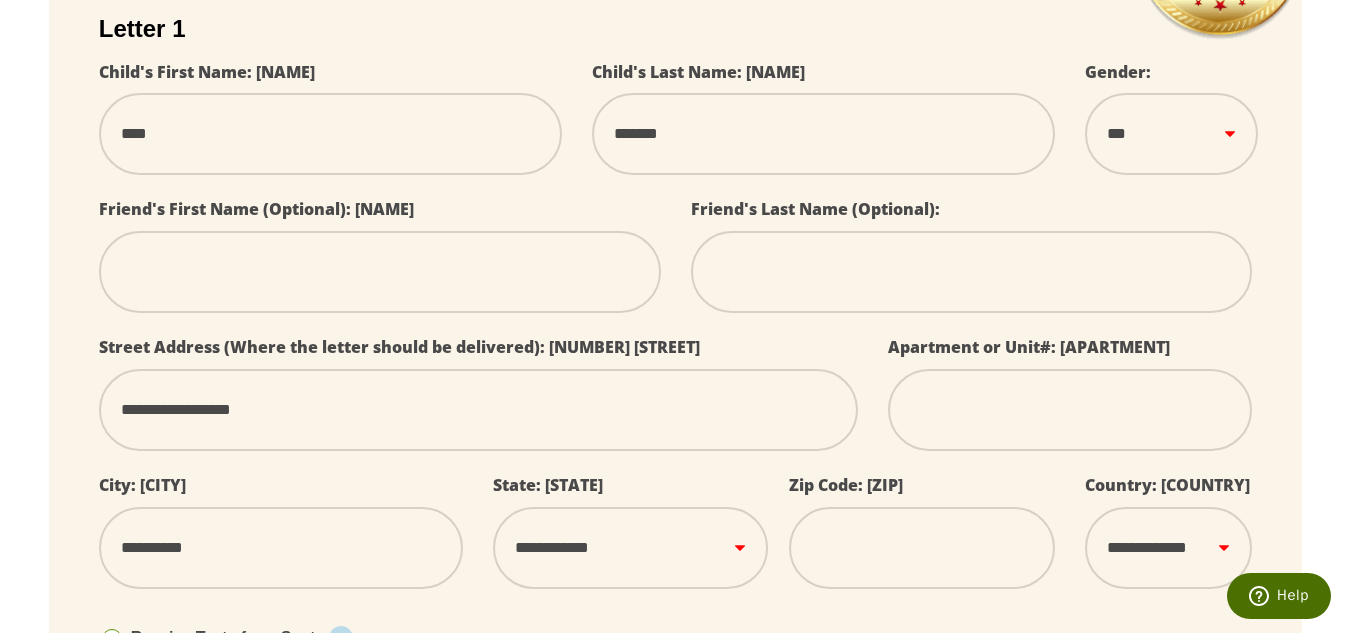 type on "**********" 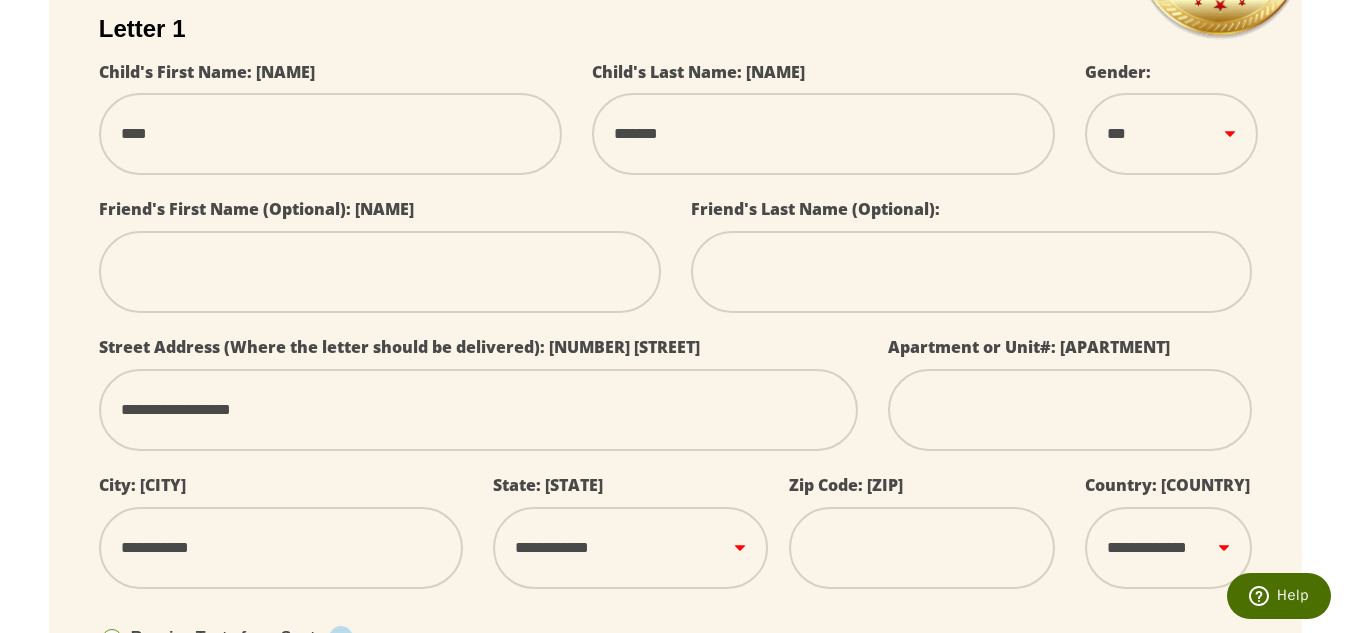type on "**********" 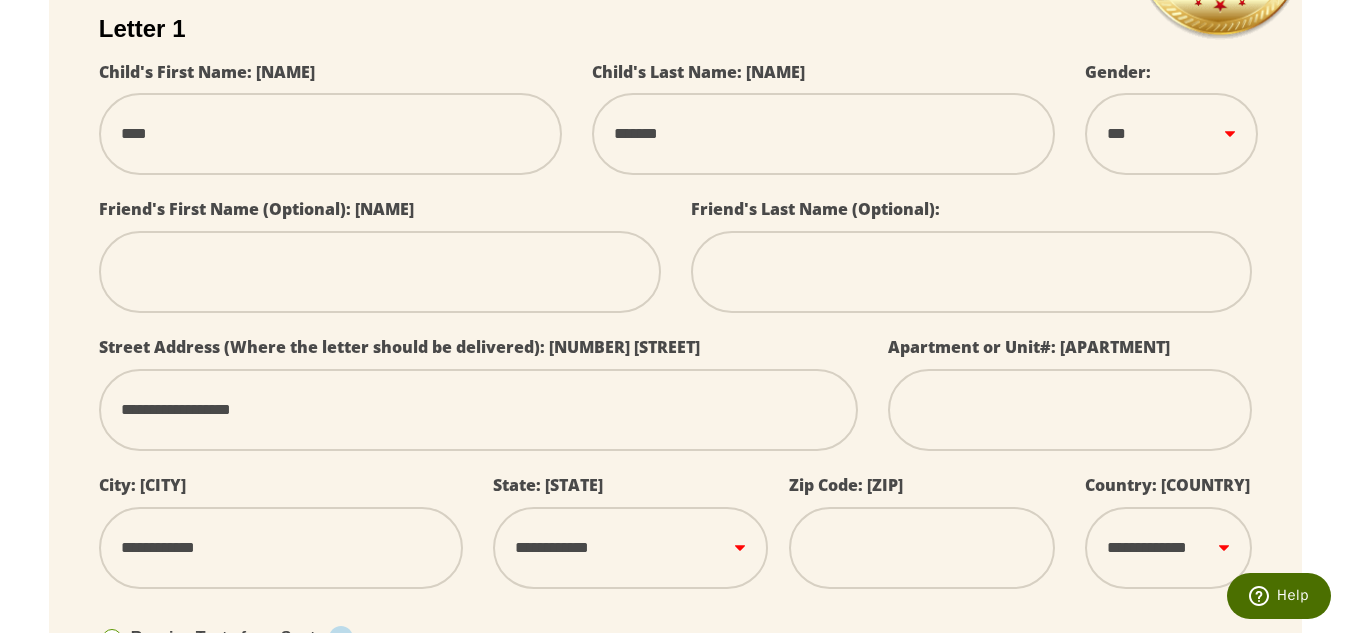 type on "**********" 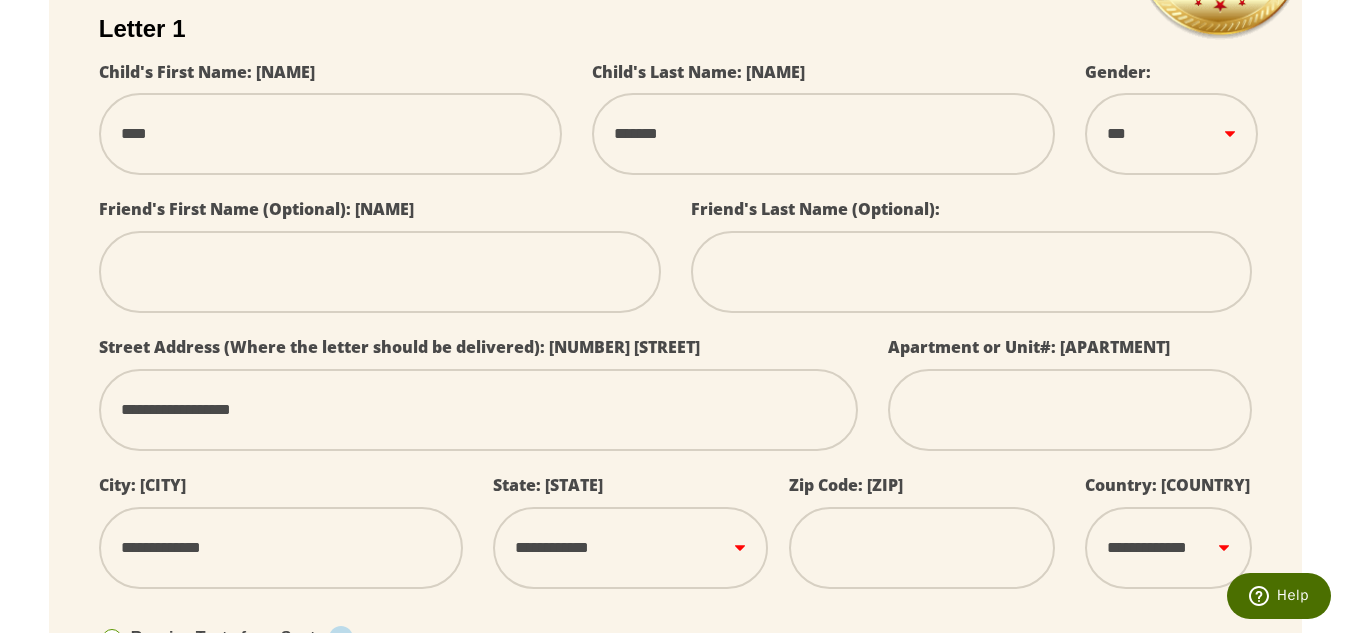 type on "**********" 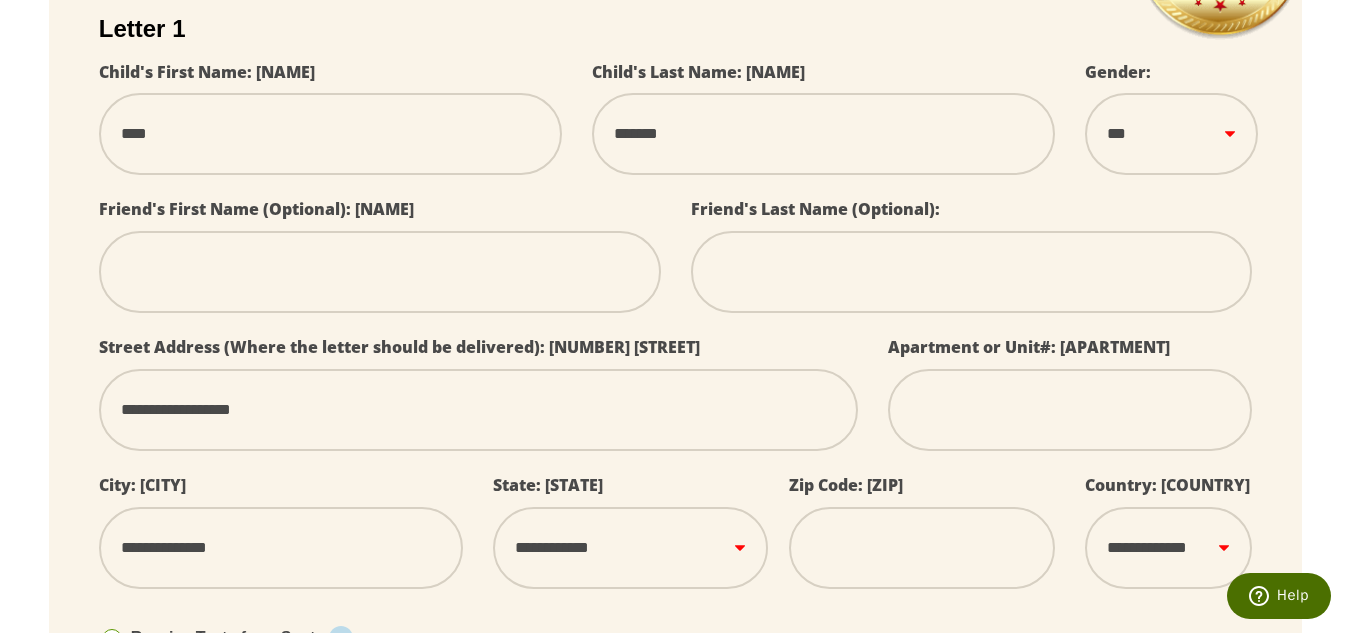 type on "**********" 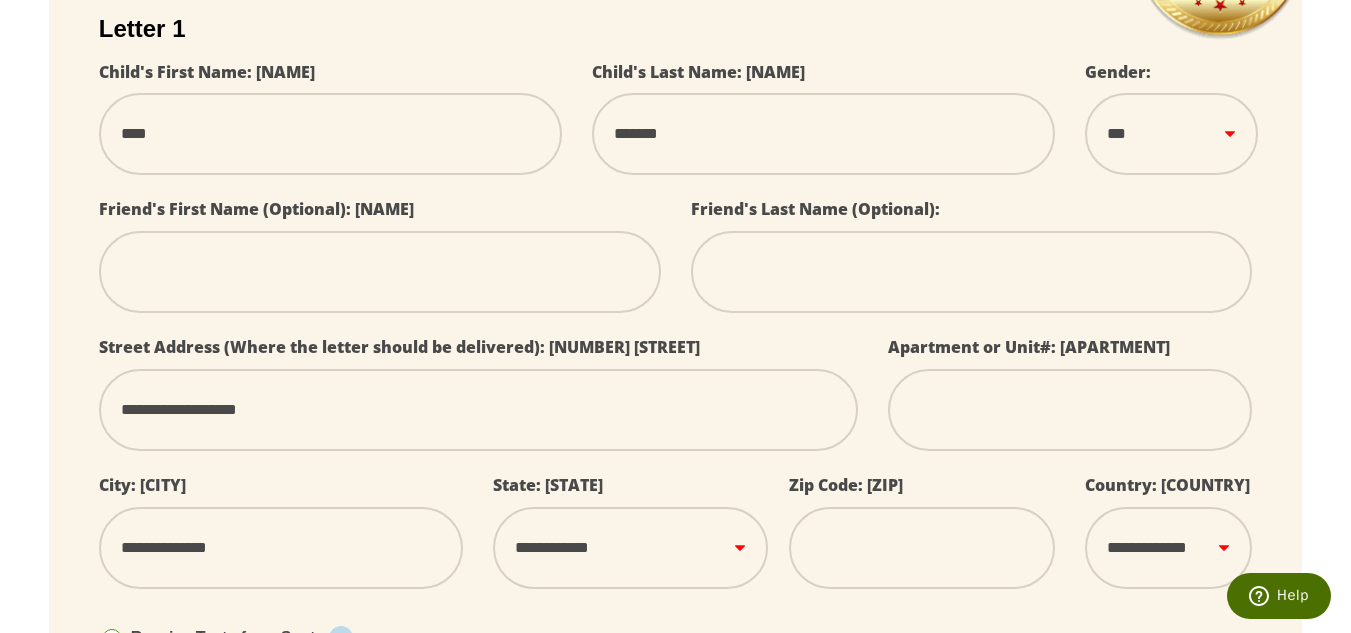 type on "**********" 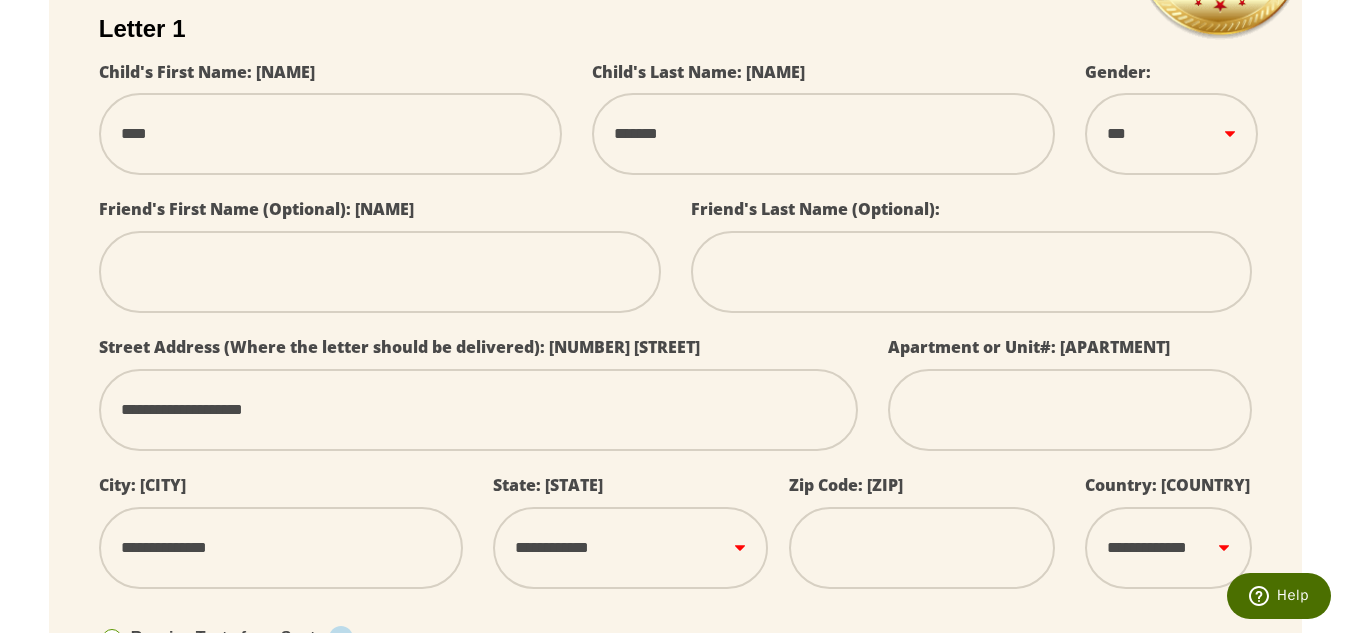 type on "**********" 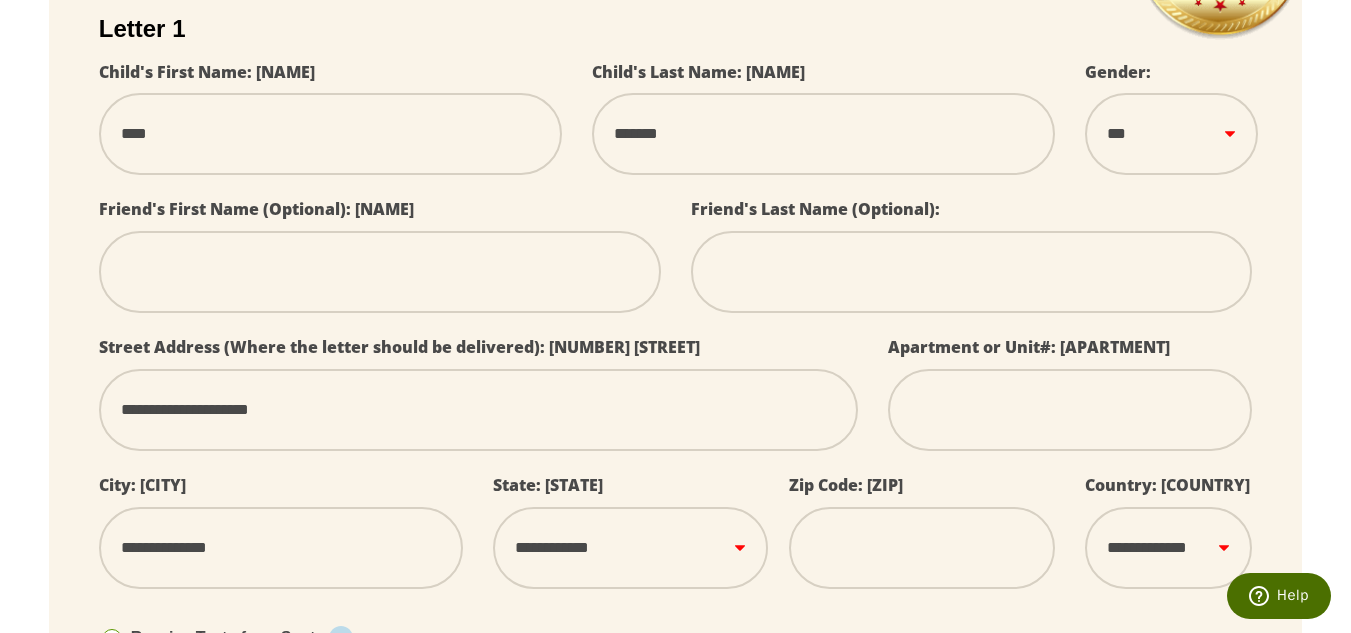 type on "**********" 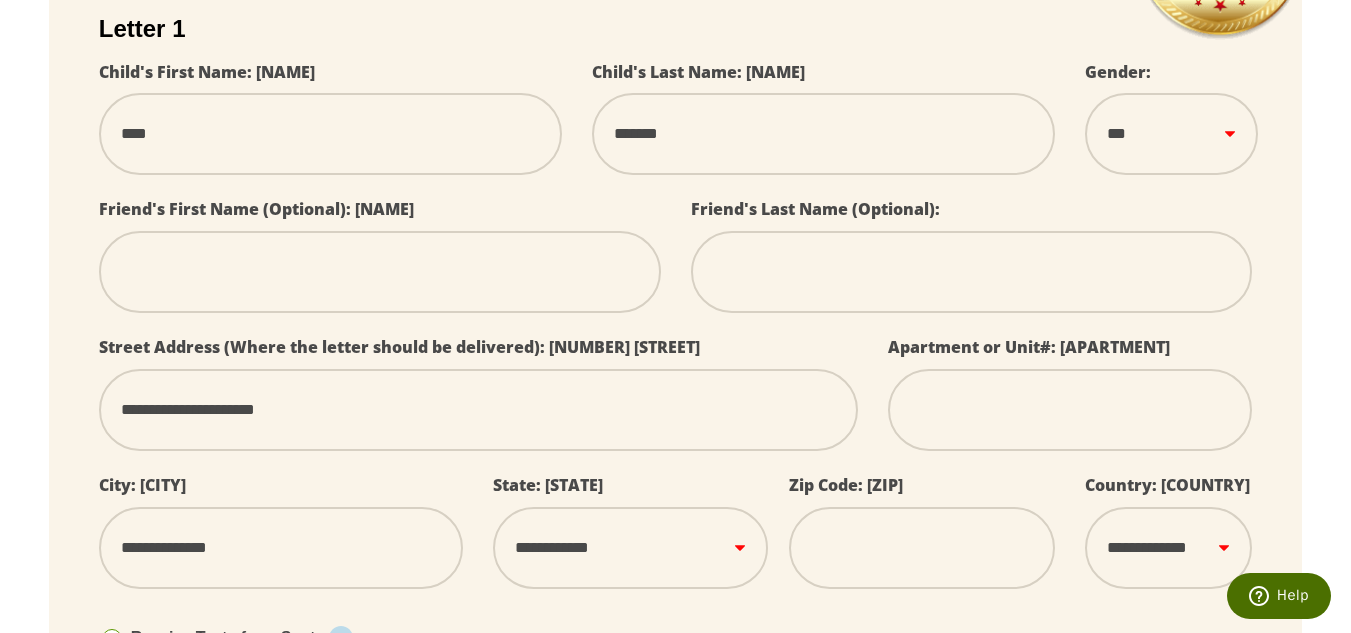 type on "**********" 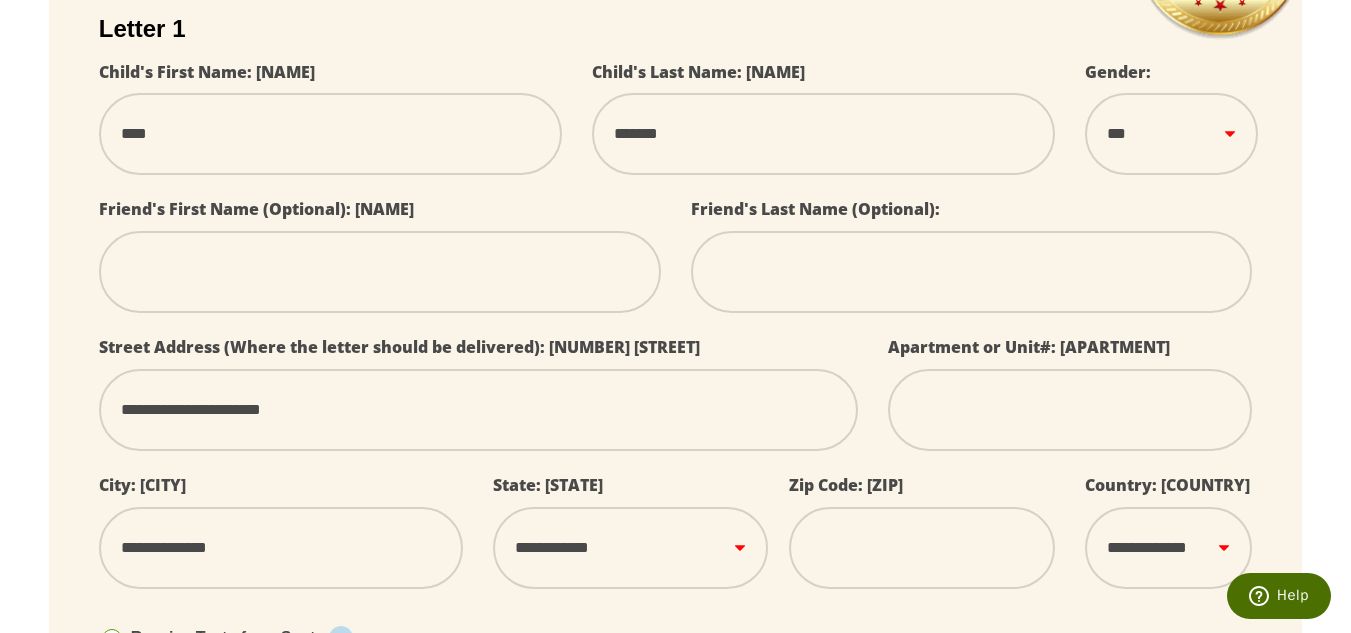 type on "**********" 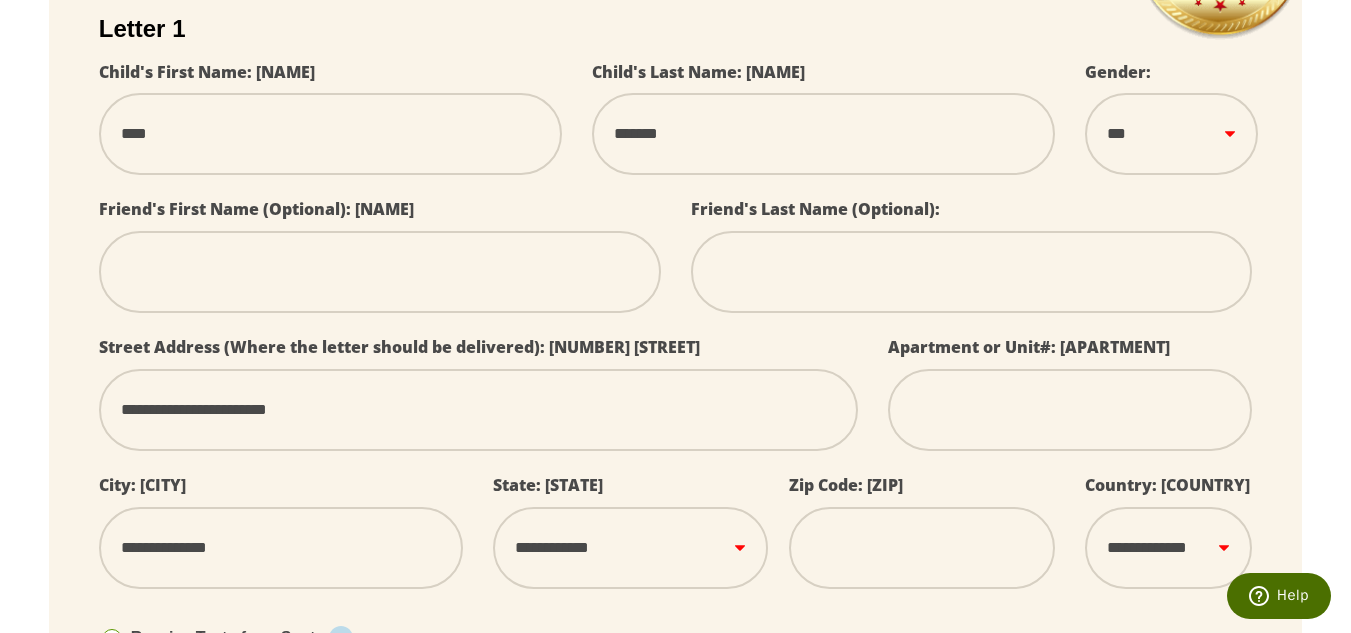 type on "**********" 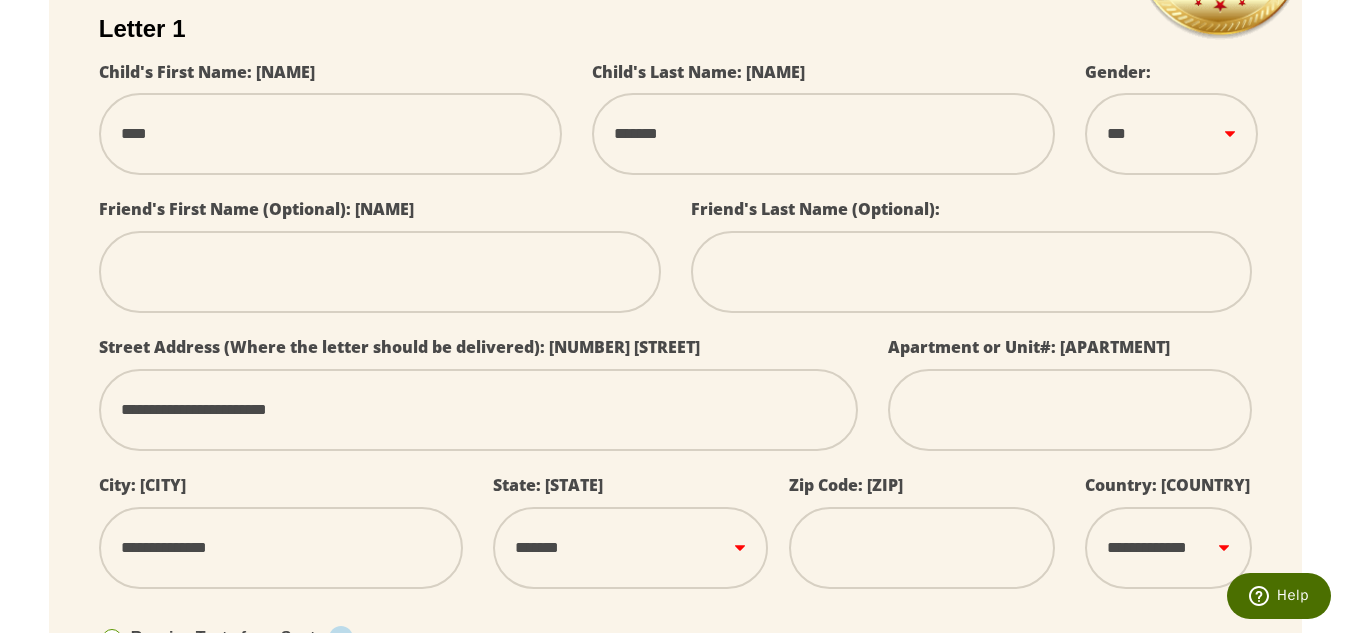 click on "**********" at bounding box center [630, 548] 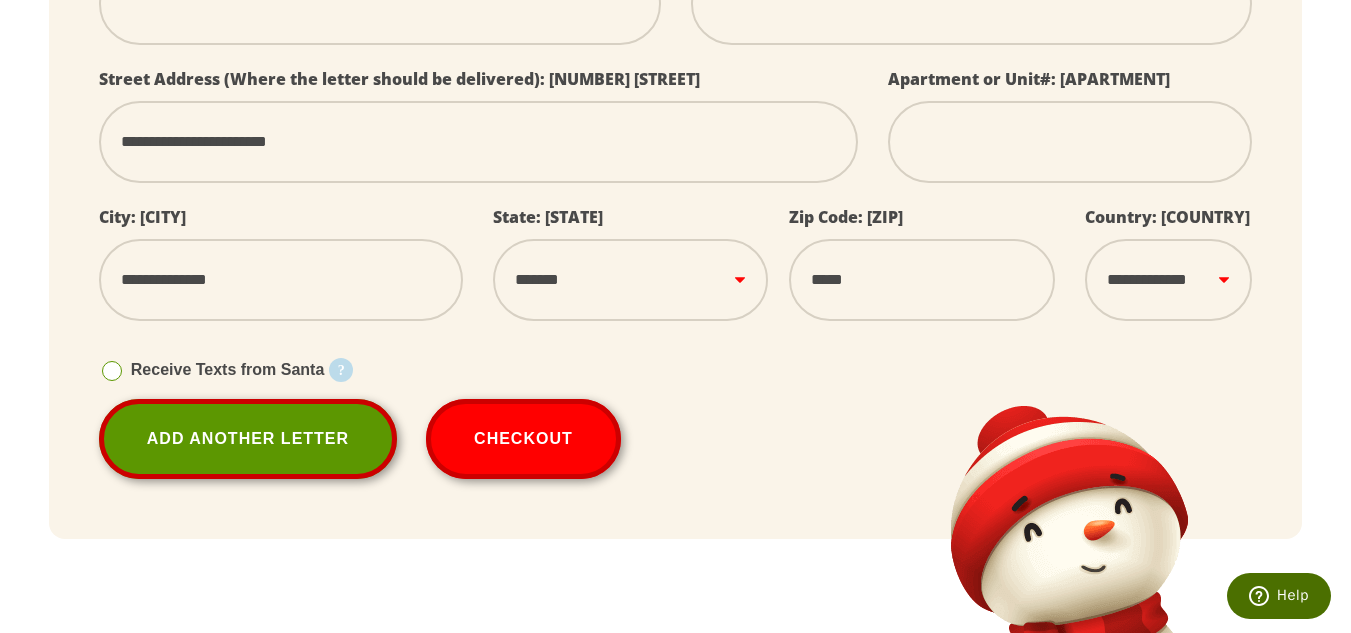 scroll, scrollTop: 760, scrollLeft: 0, axis: vertical 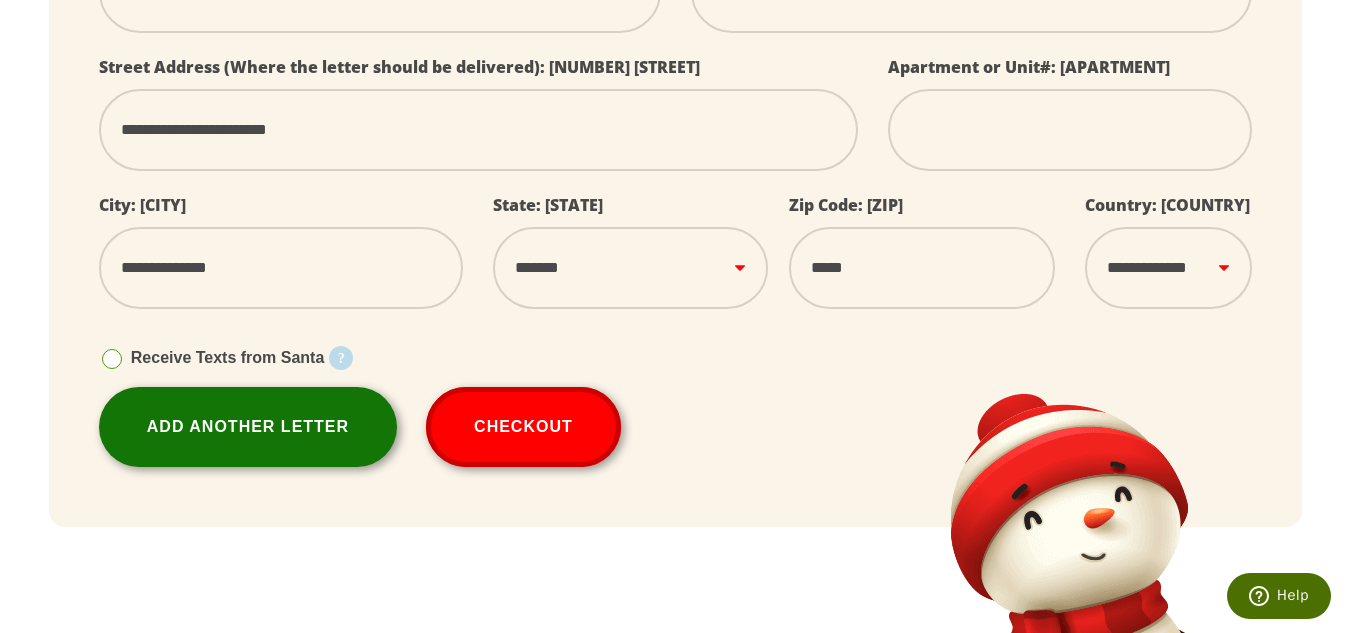 type on "*****" 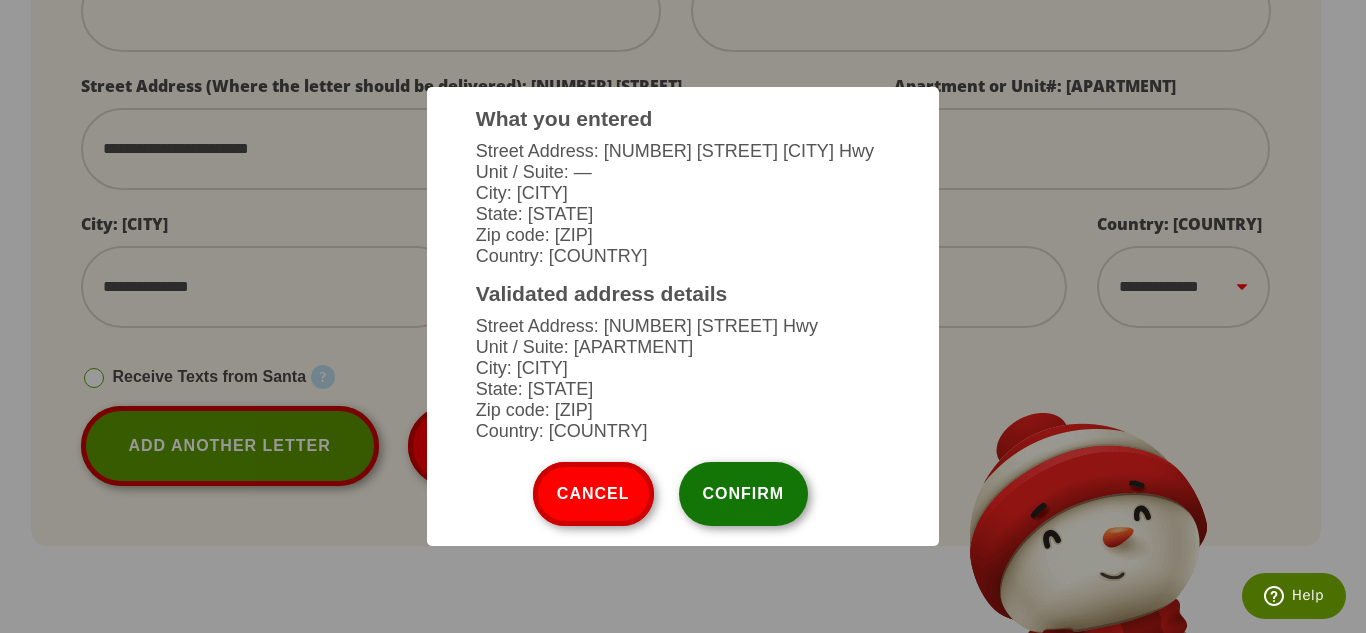 click on "Confirm" at bounding box center [744, 494] 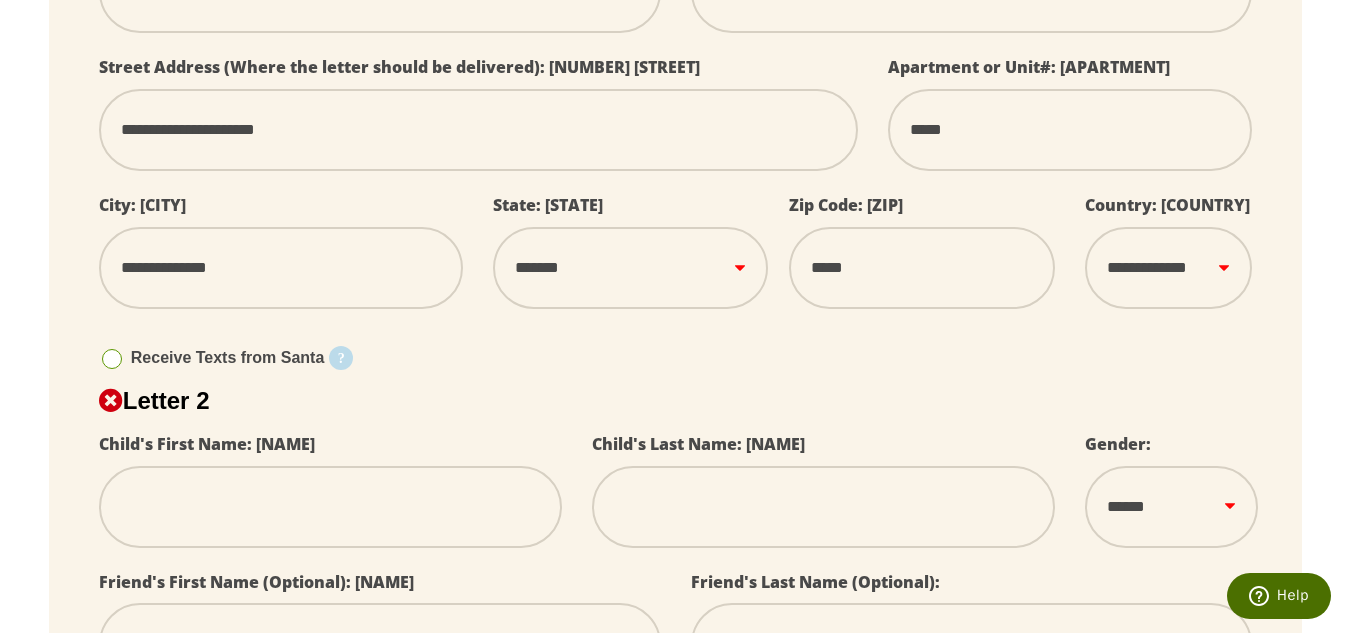 click at bounding box center (330, 507) 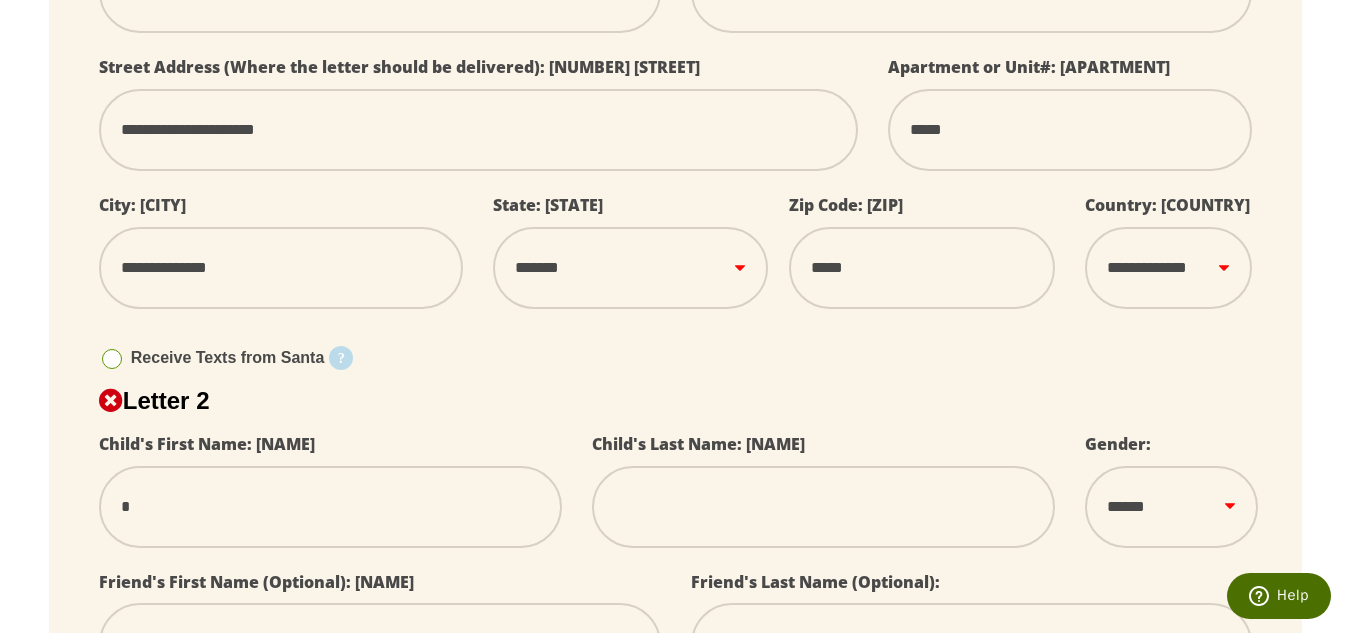 select 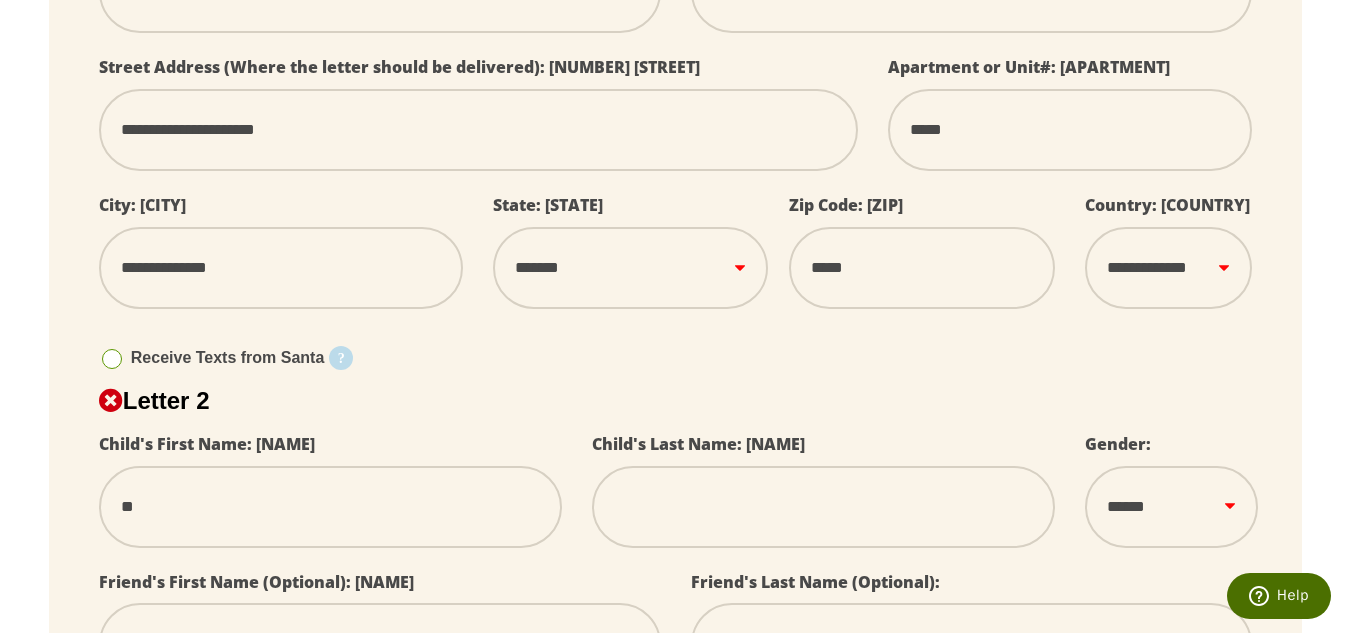 type on "***" 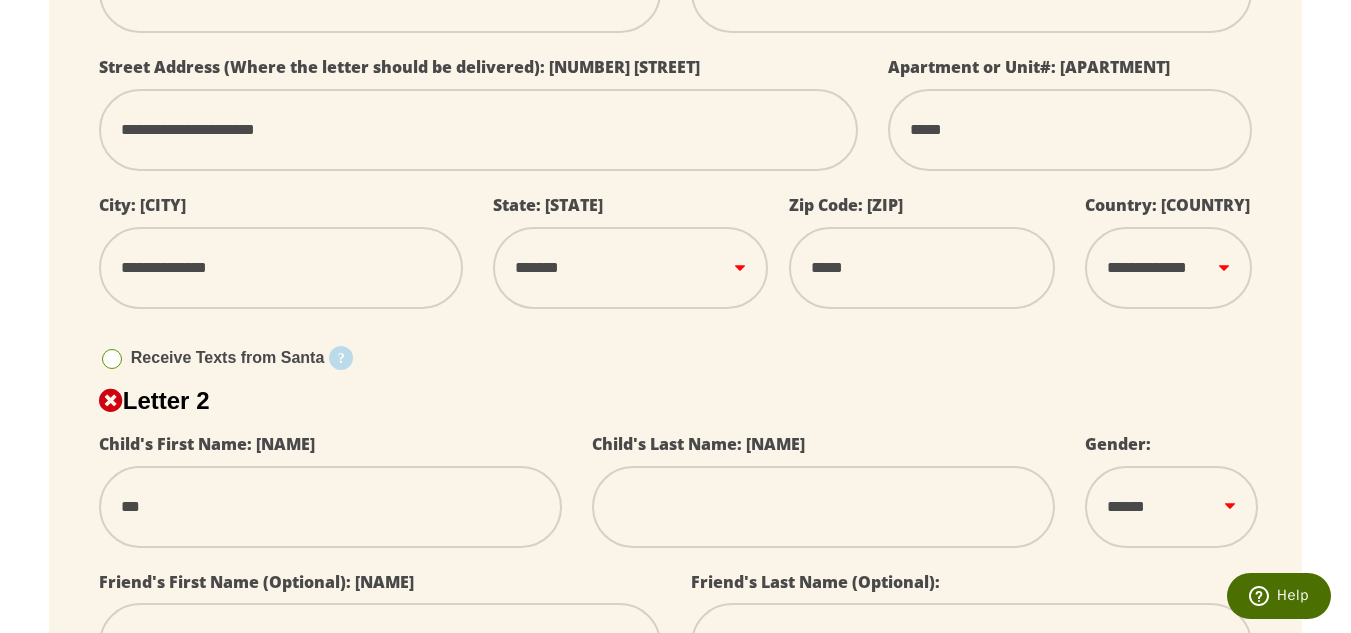 select 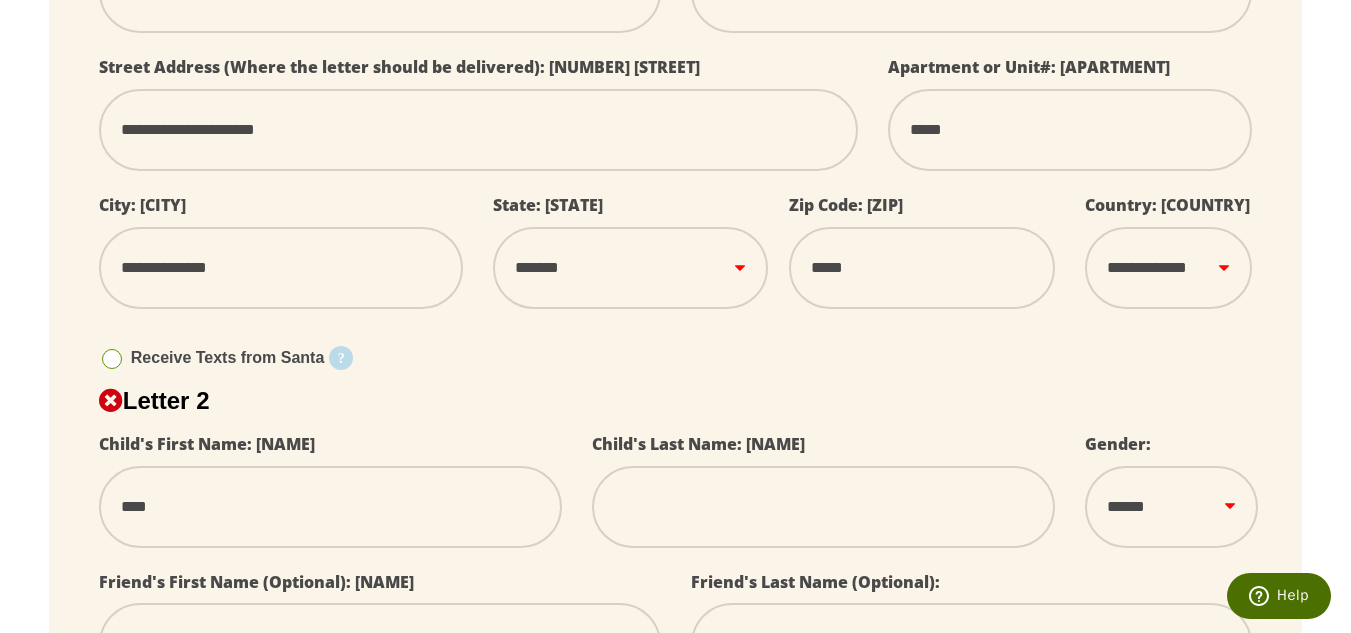 type on "*****" 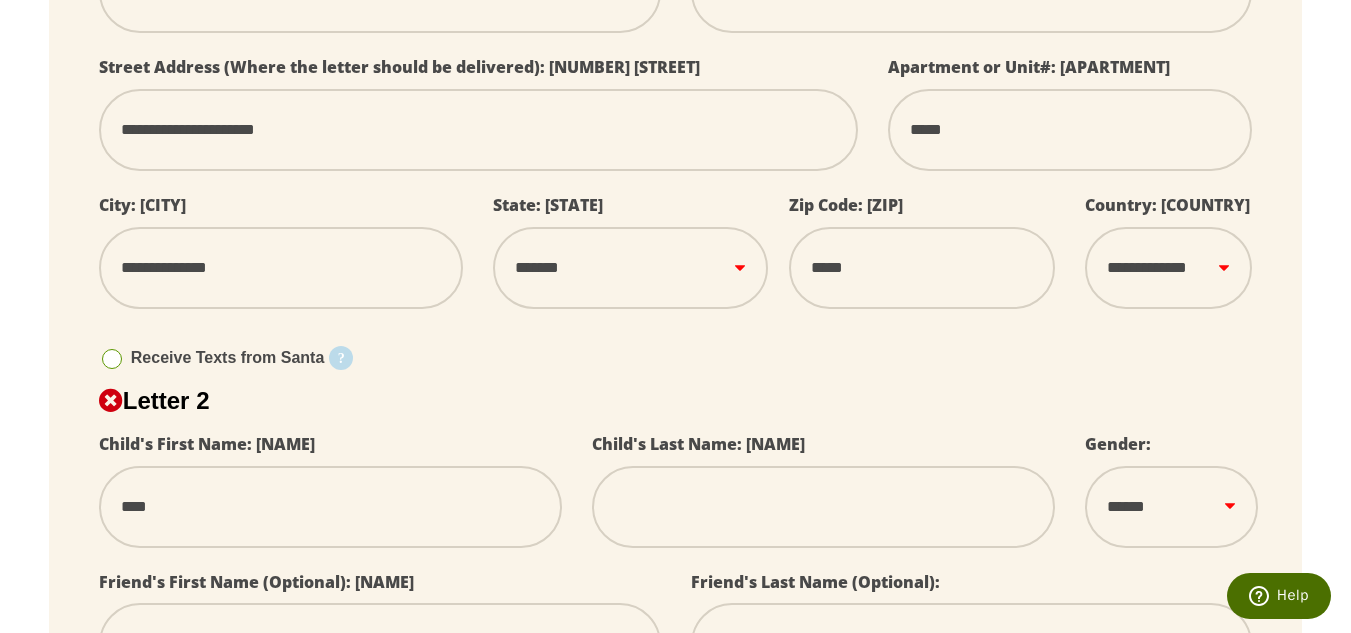 select 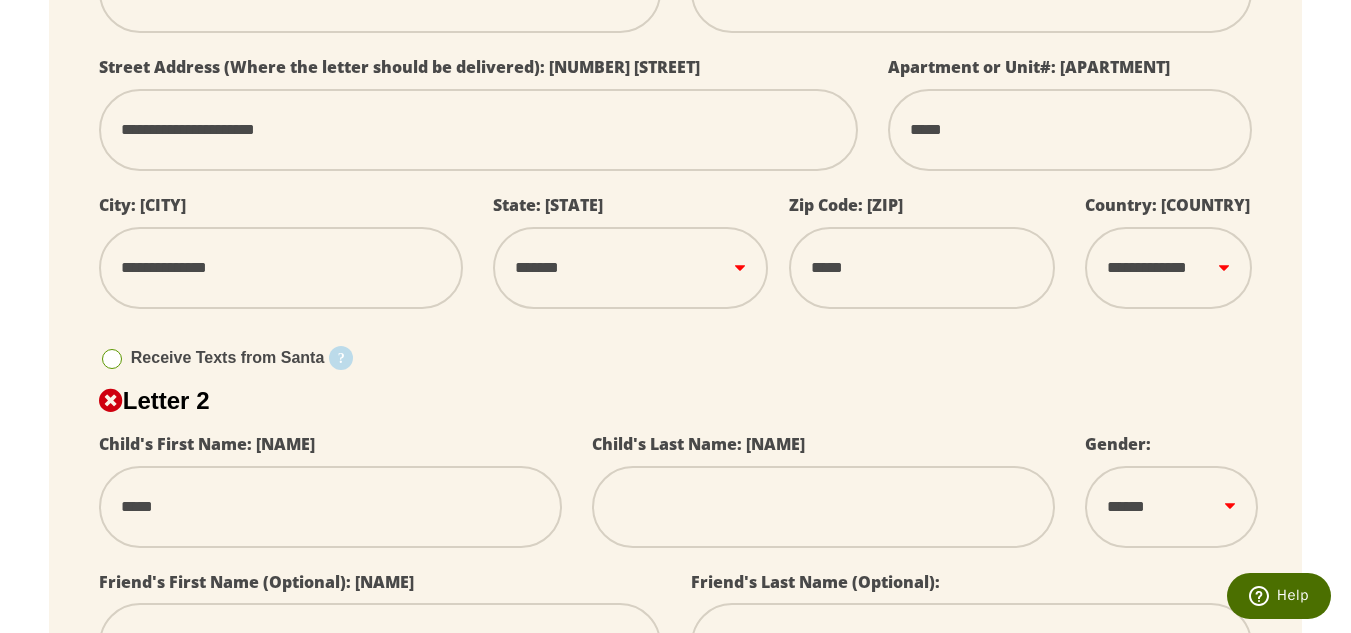 type on "****" 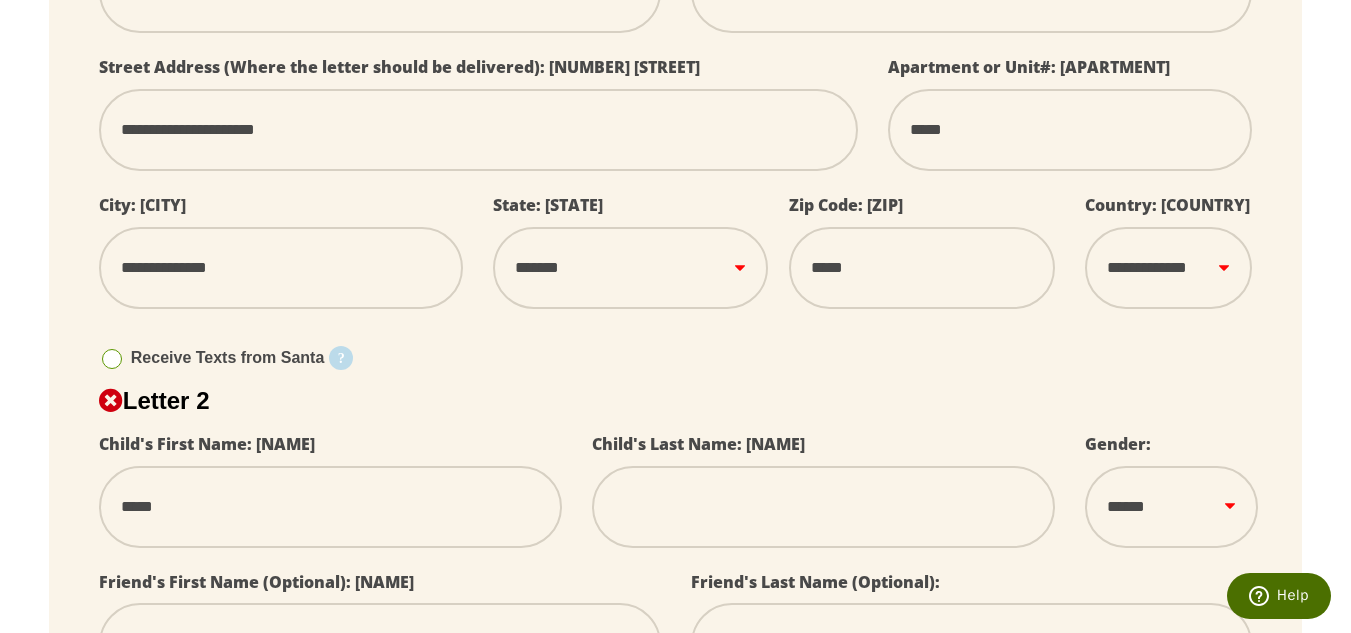 select 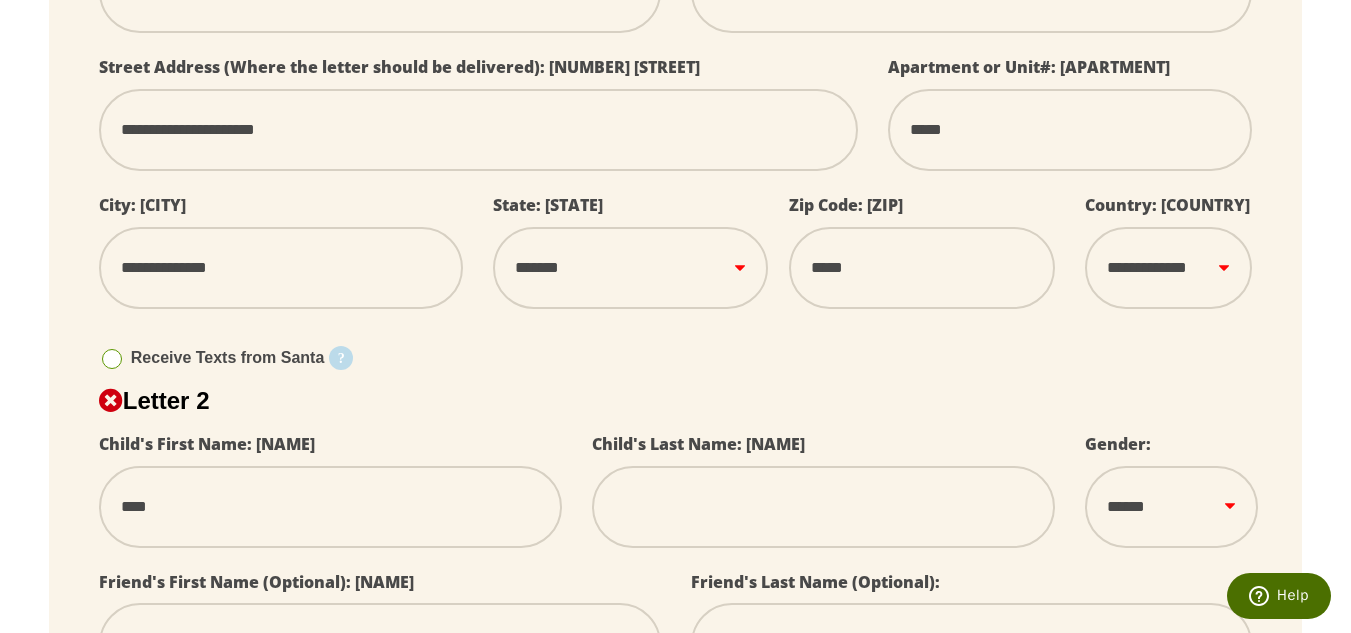 type on "***" 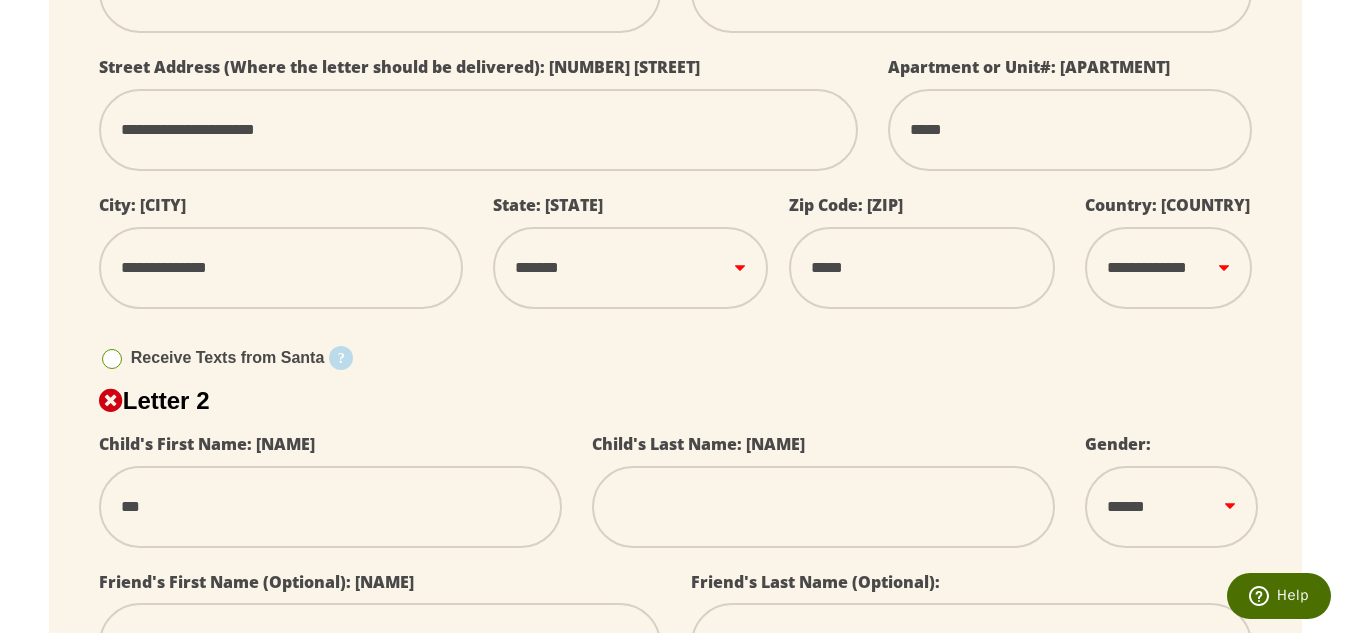 type on "**" 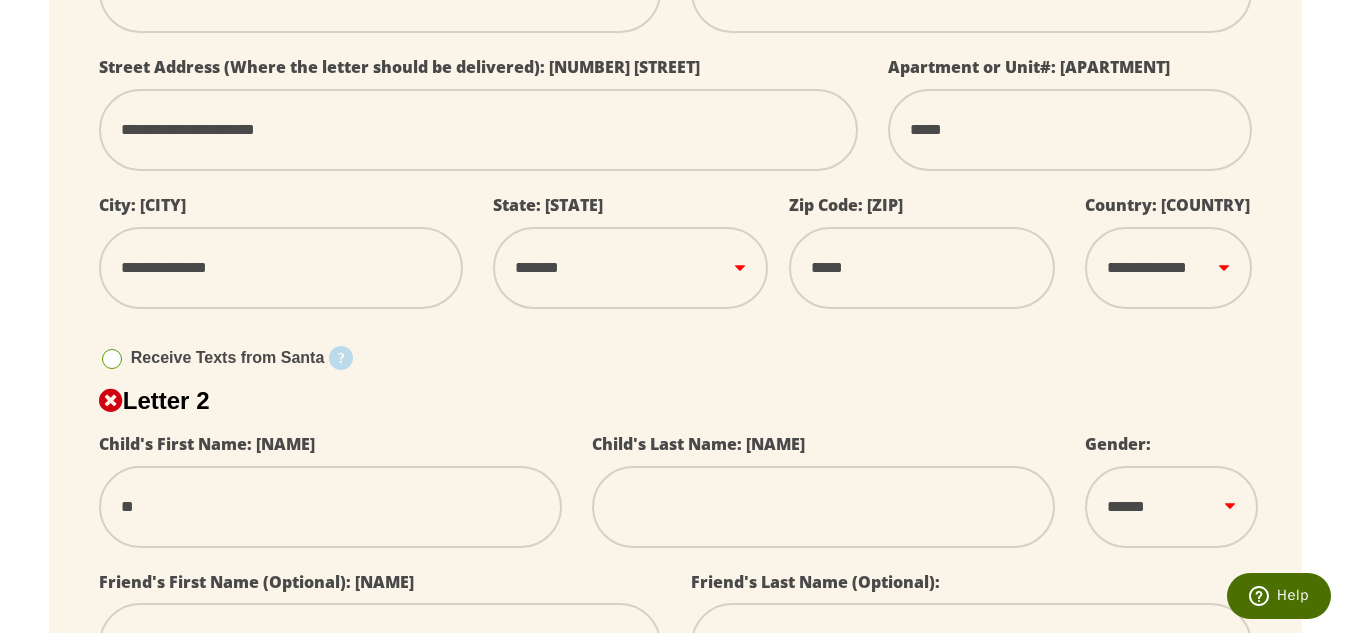 type on "*" 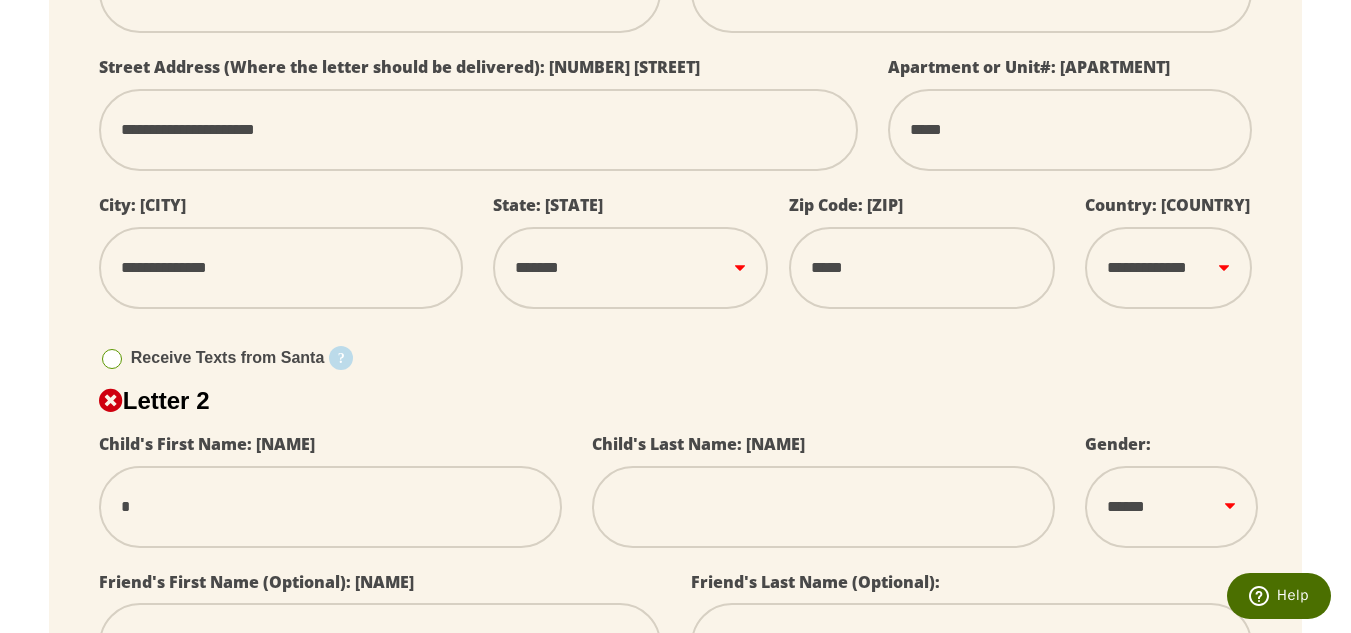 type 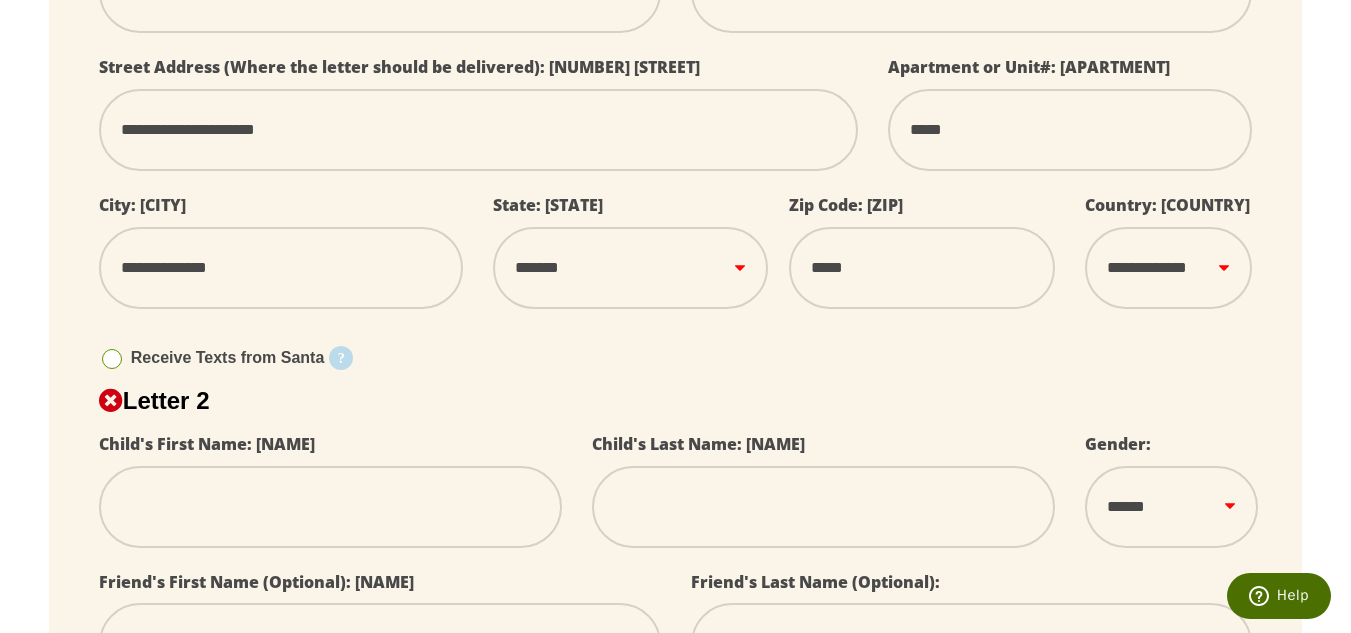 type on "*" 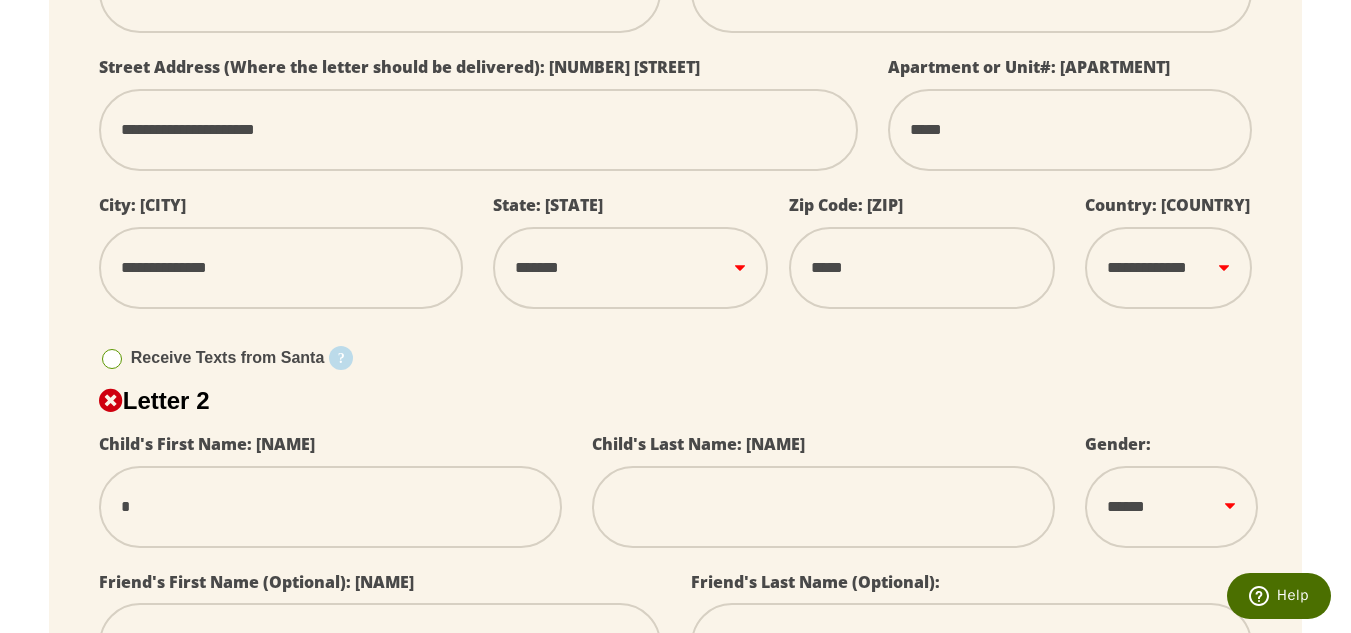 type on "**" 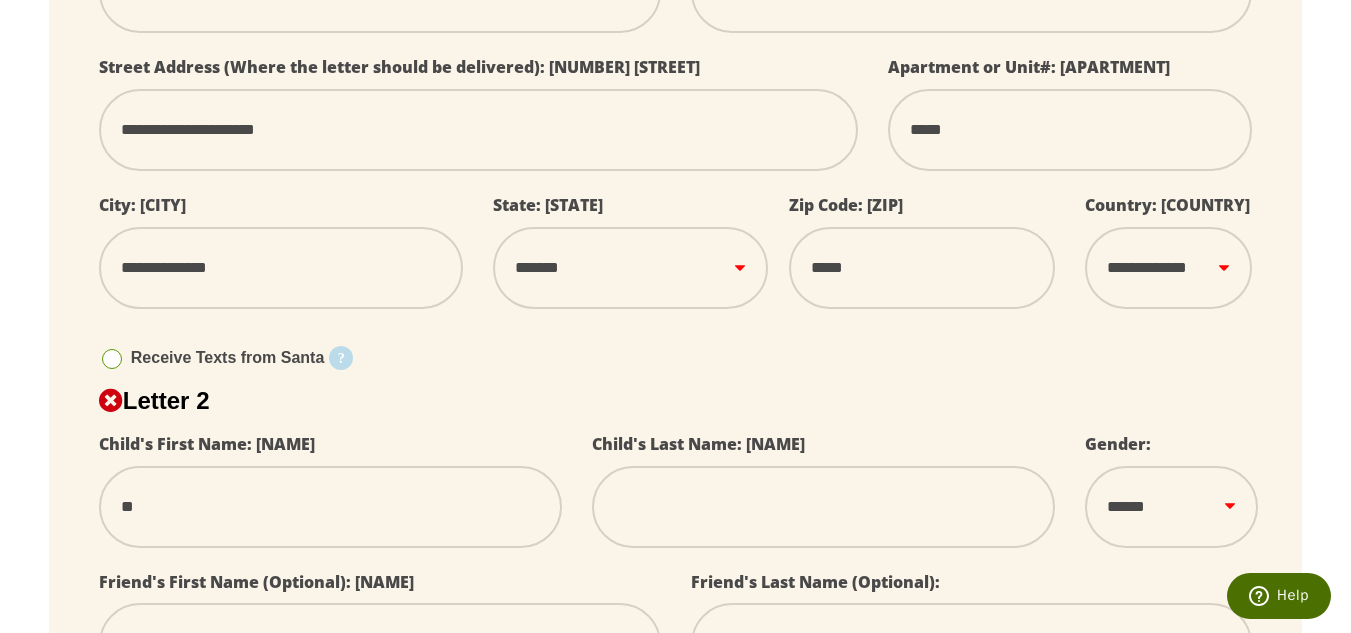 select 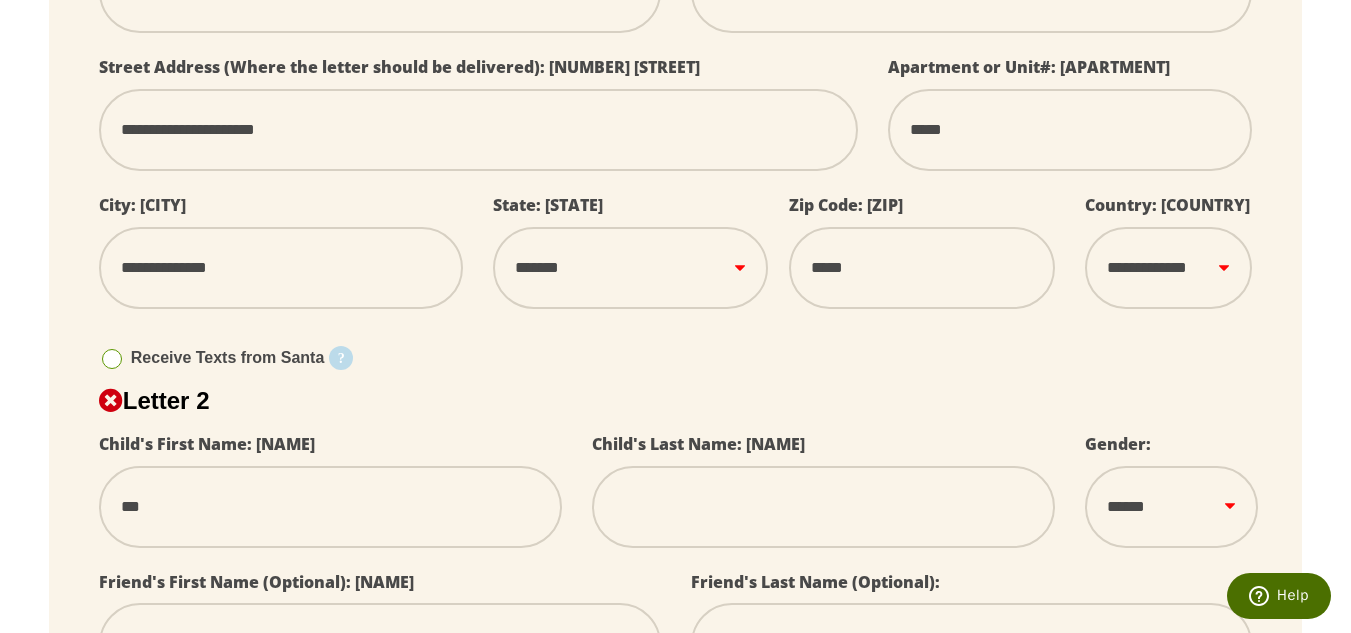 type on "****" 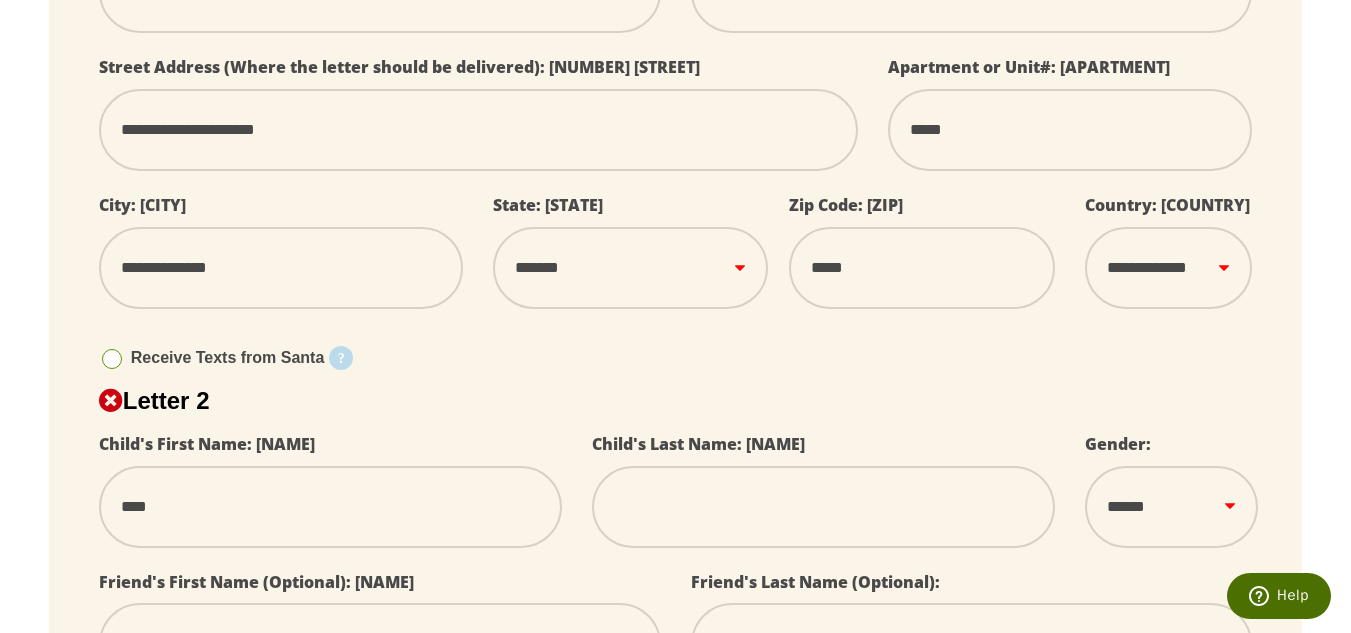 type on "*****" 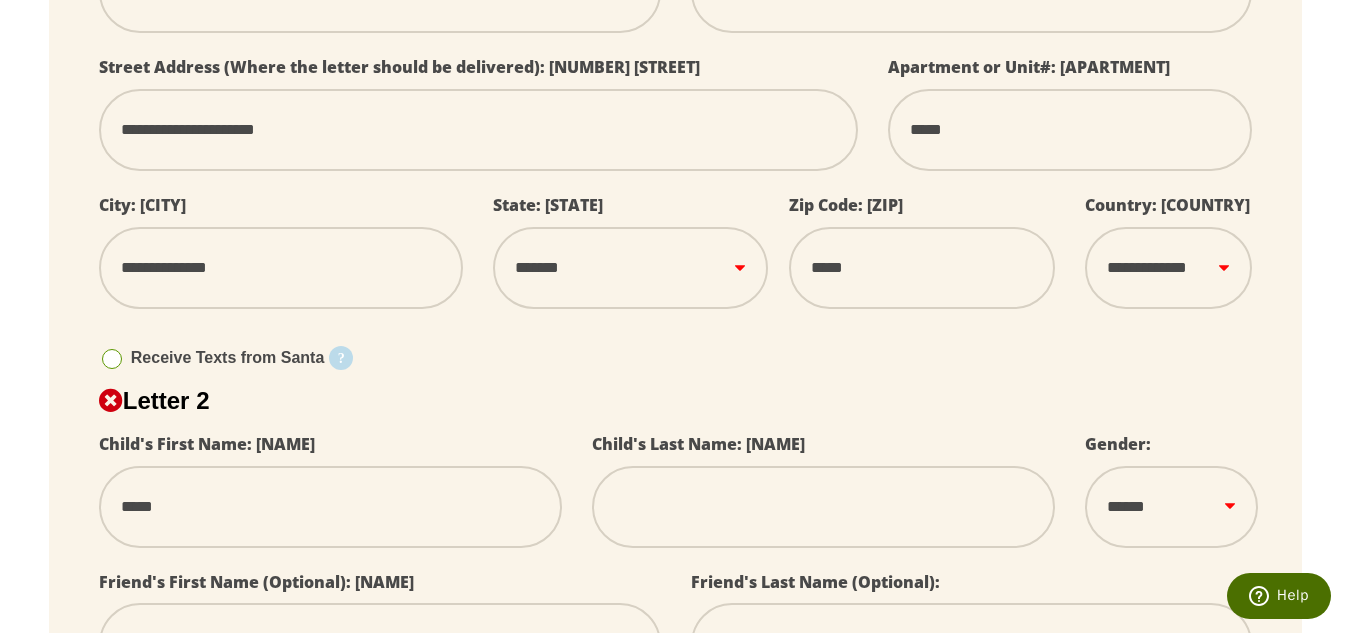 select 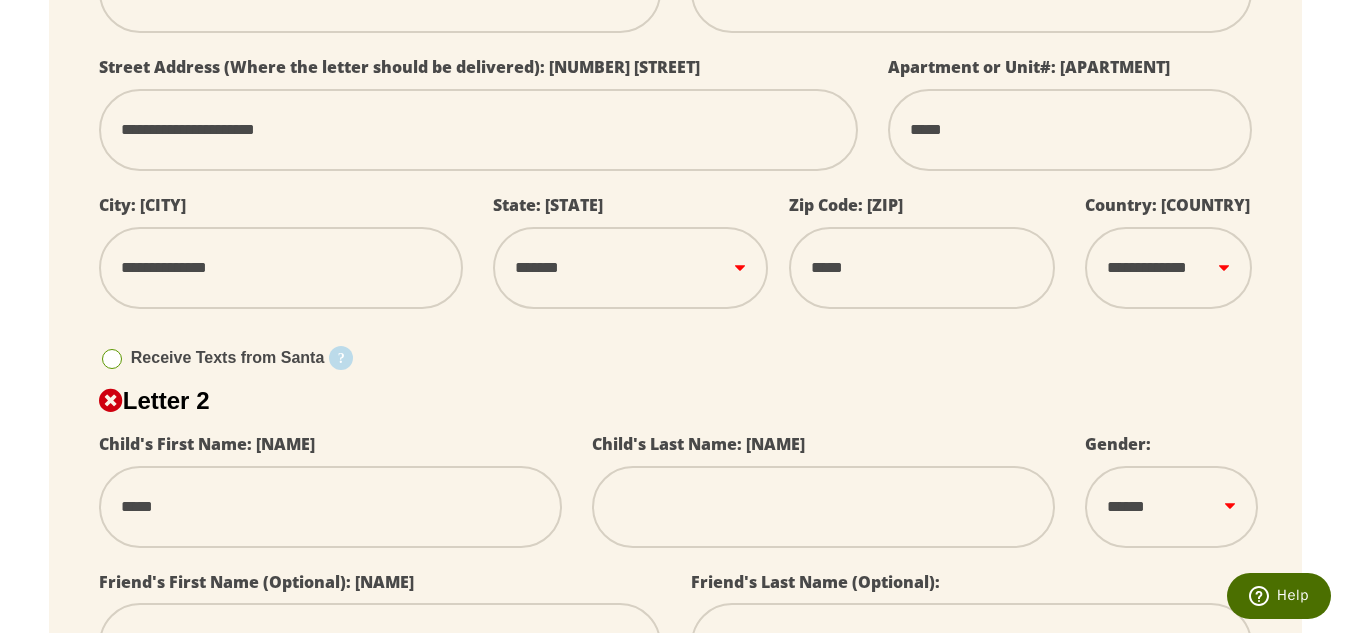 type on "*" 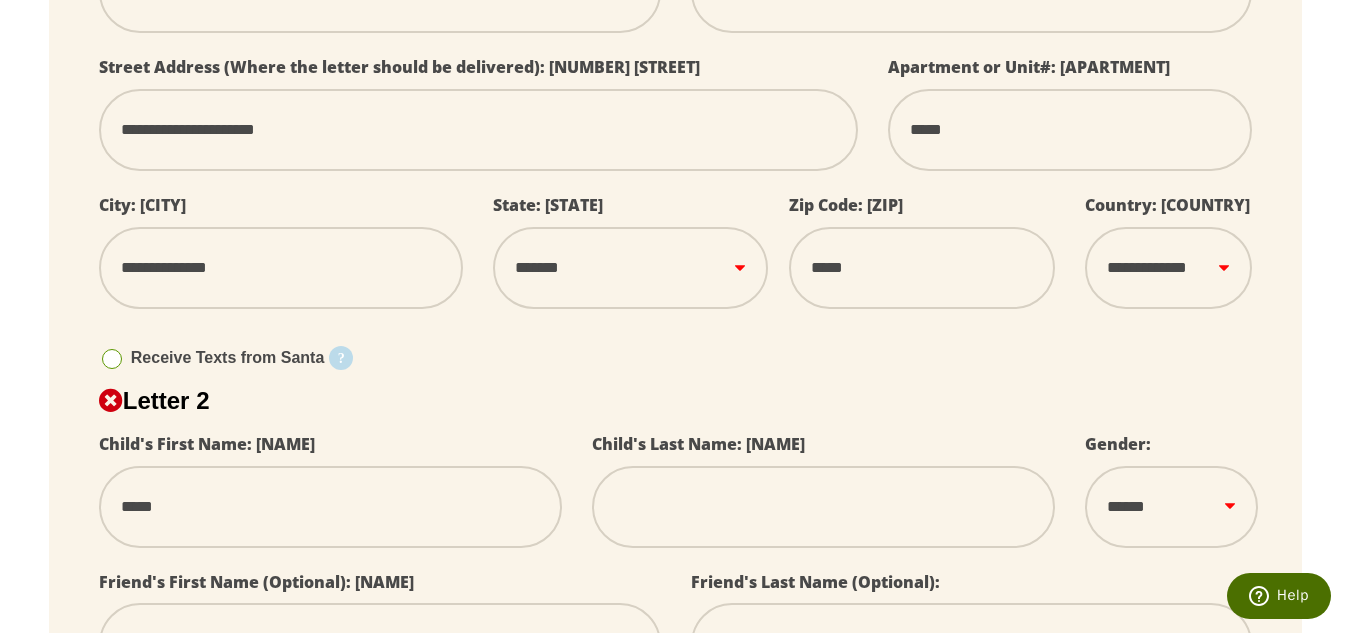 select 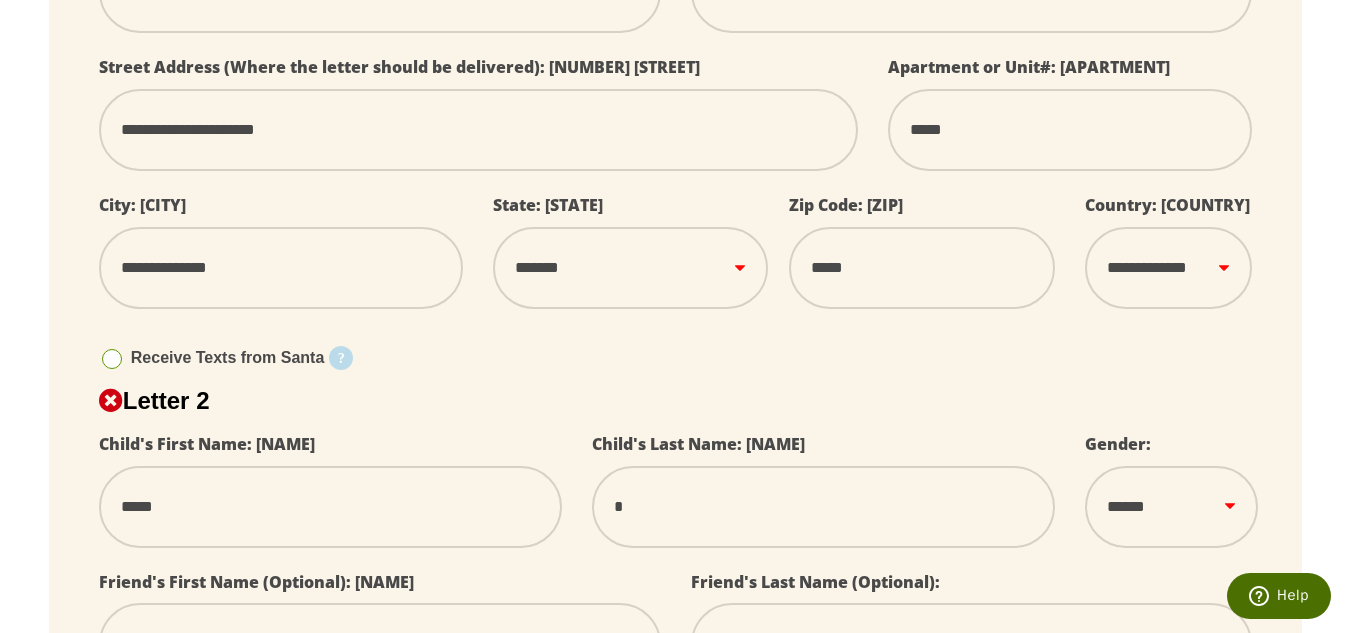 type on "**" 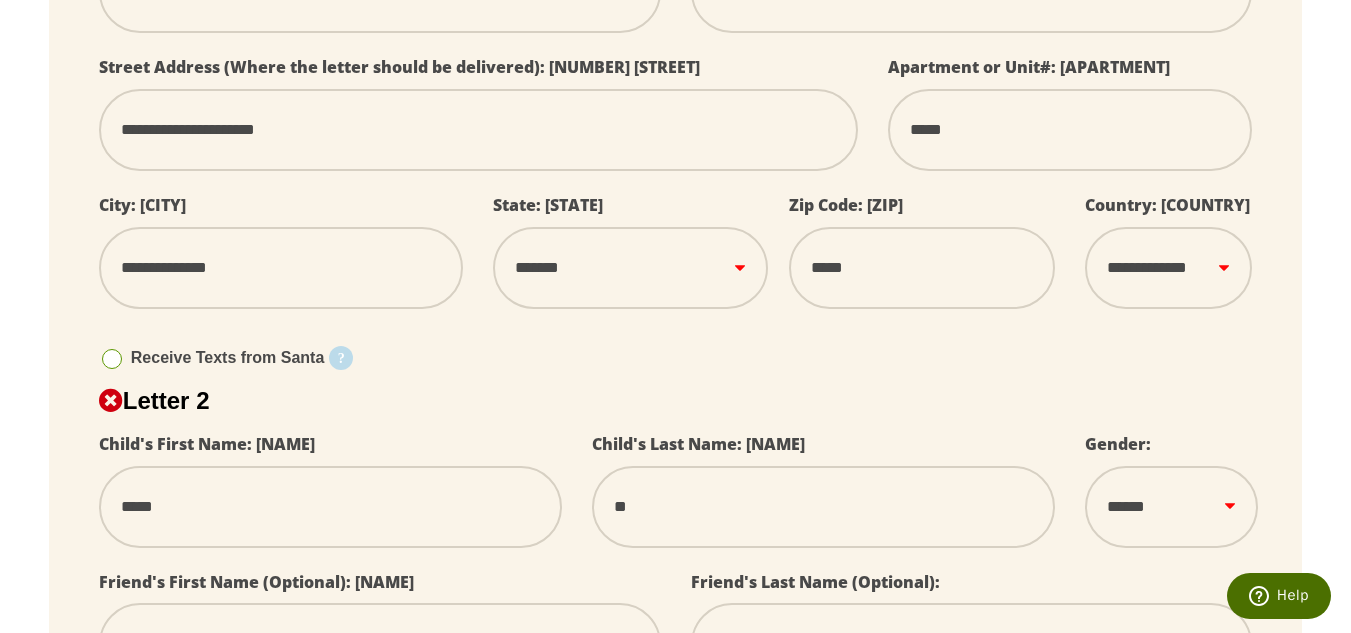 type on "***" 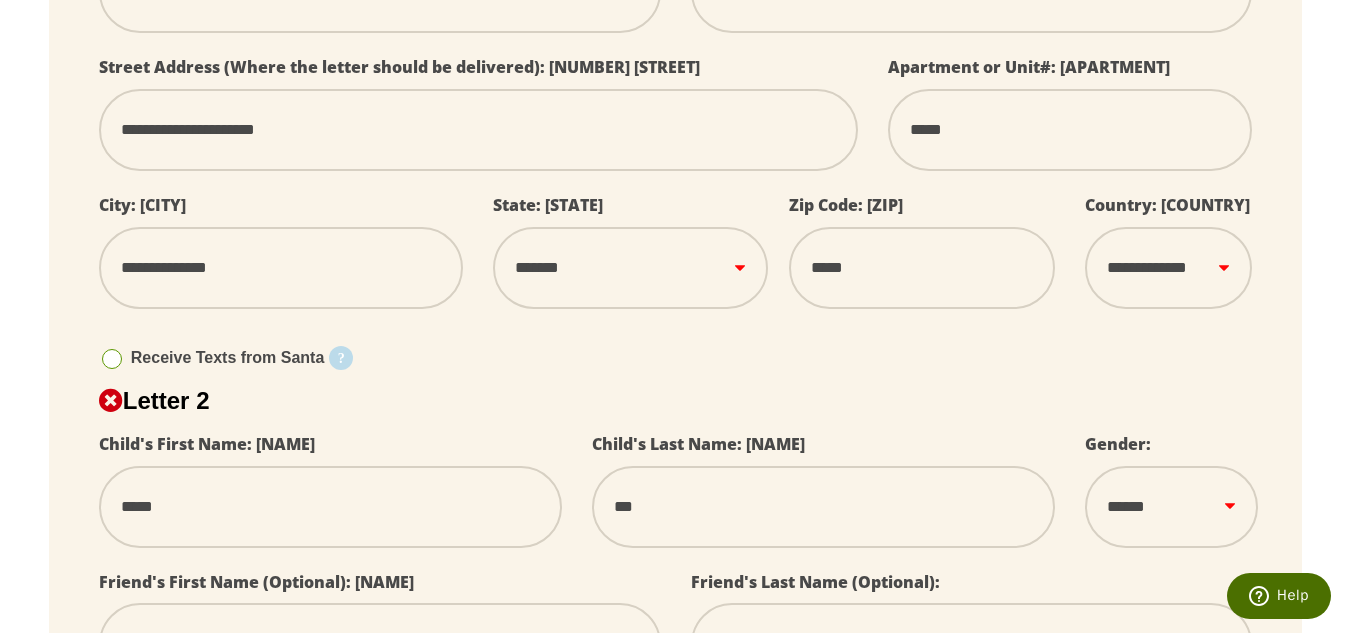 type on "****" 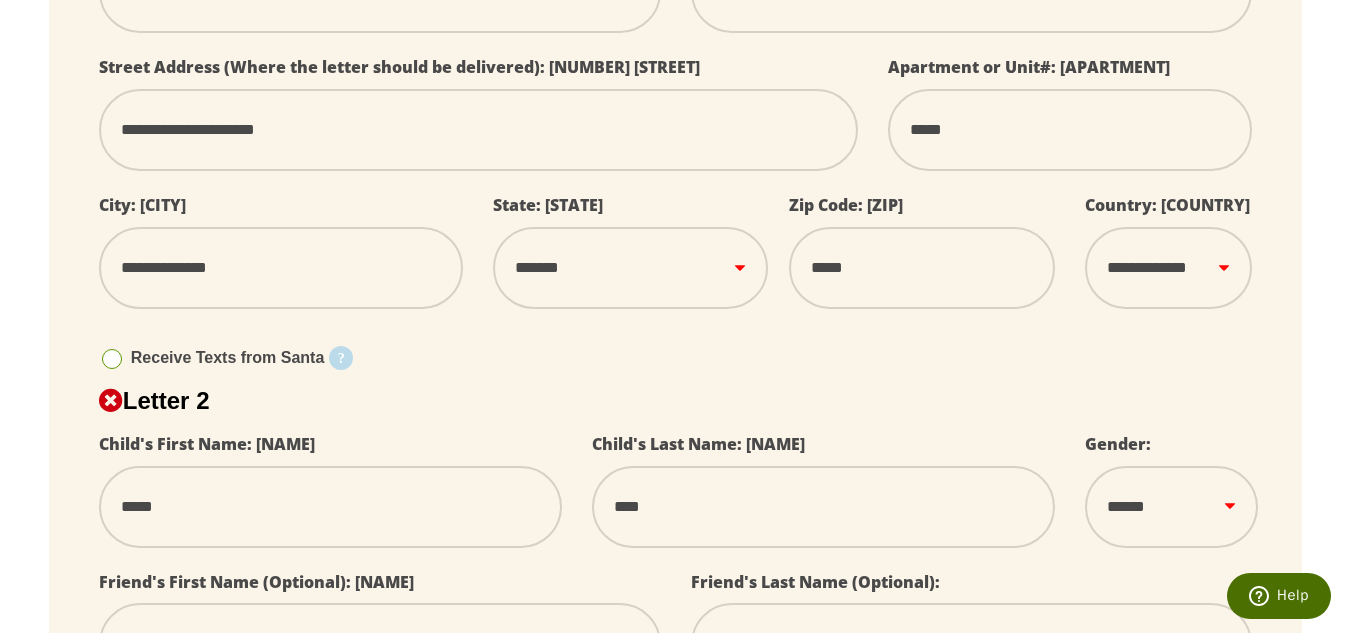type on "****" 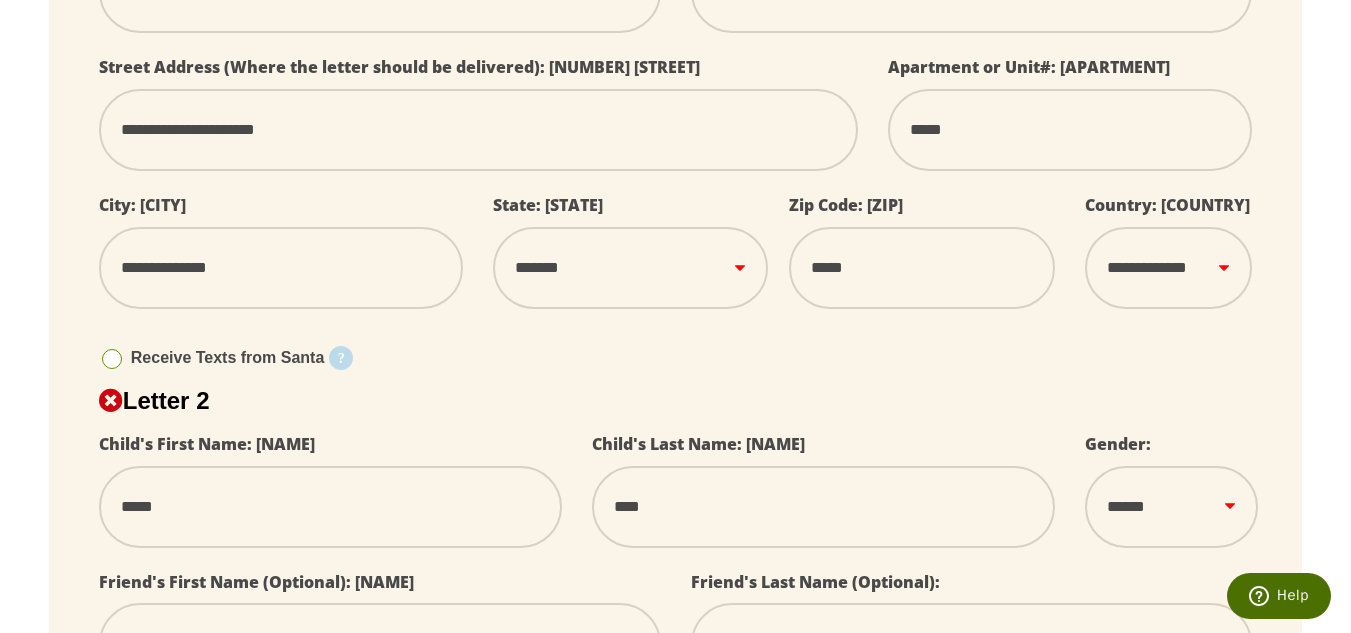 select on "*" 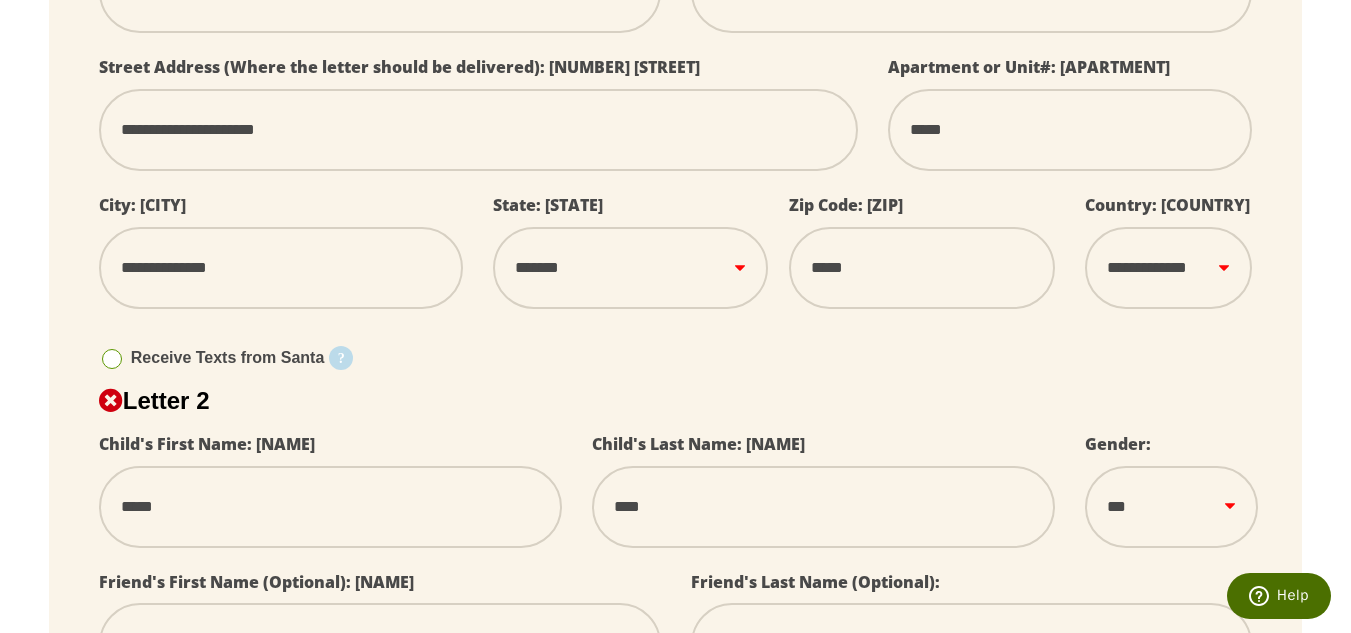 click on "******   ***   ****" at bounding box center [1171, 507] 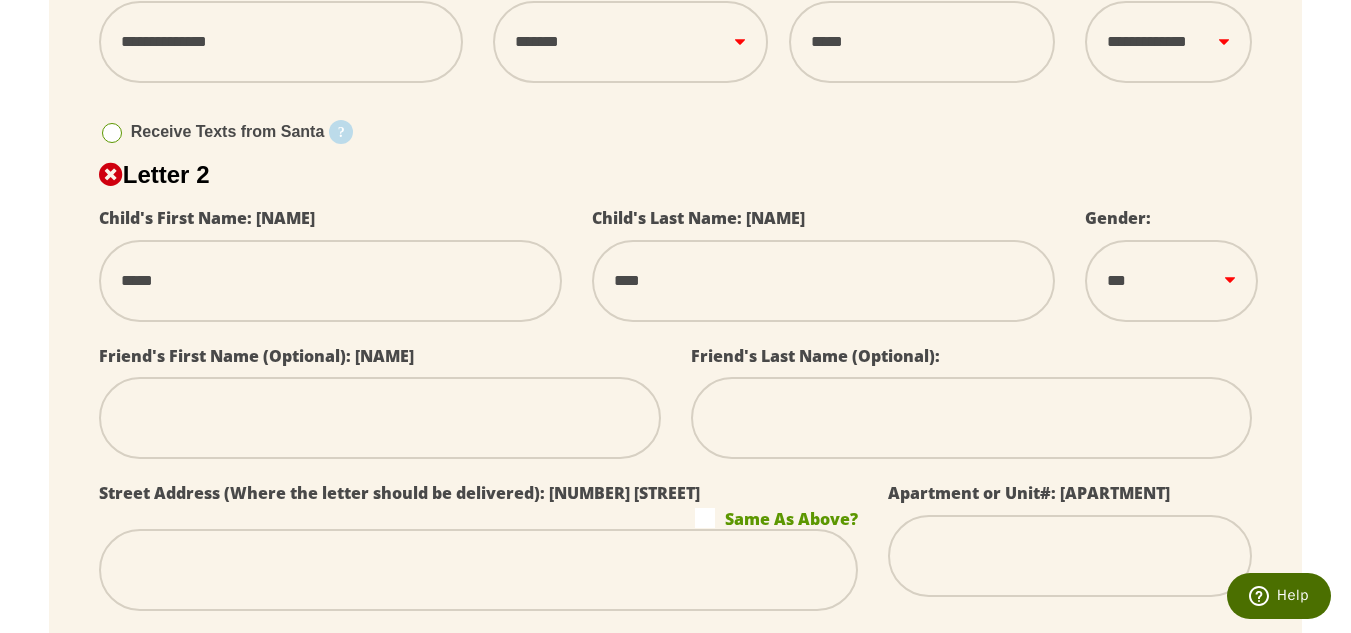 scroll, scrollTop: 1000, scrollLeft: 0, axis: vertical 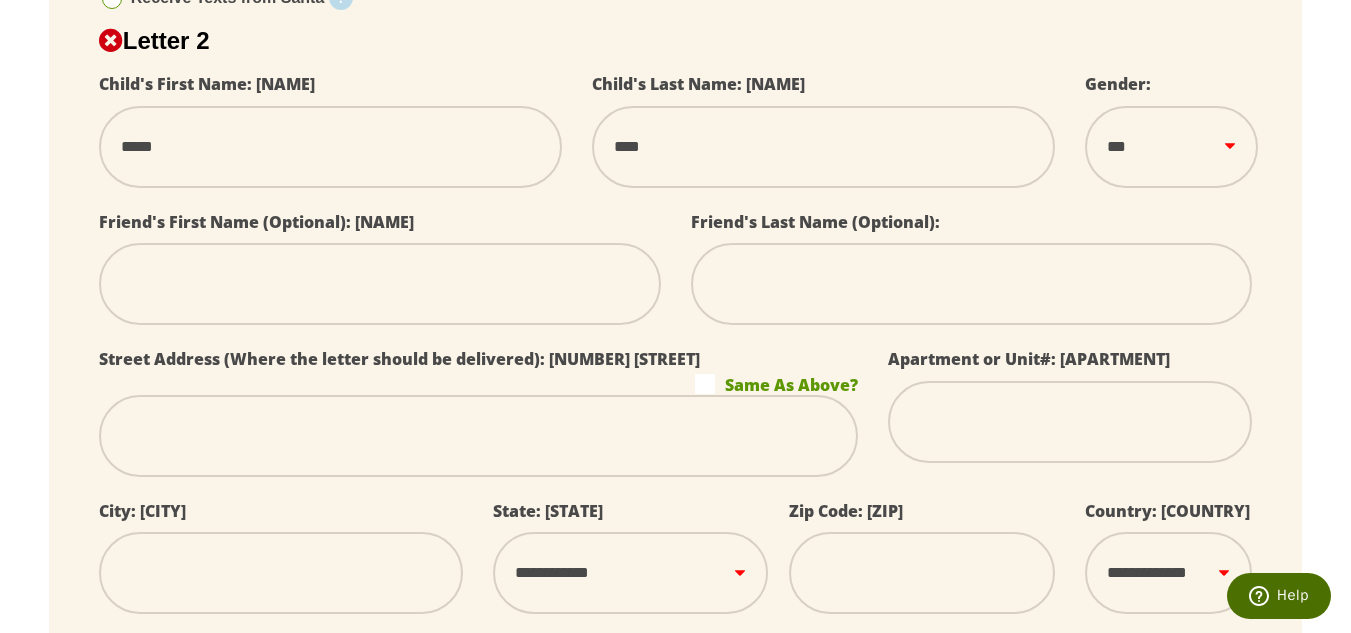 click at bounding box center [478, 436] 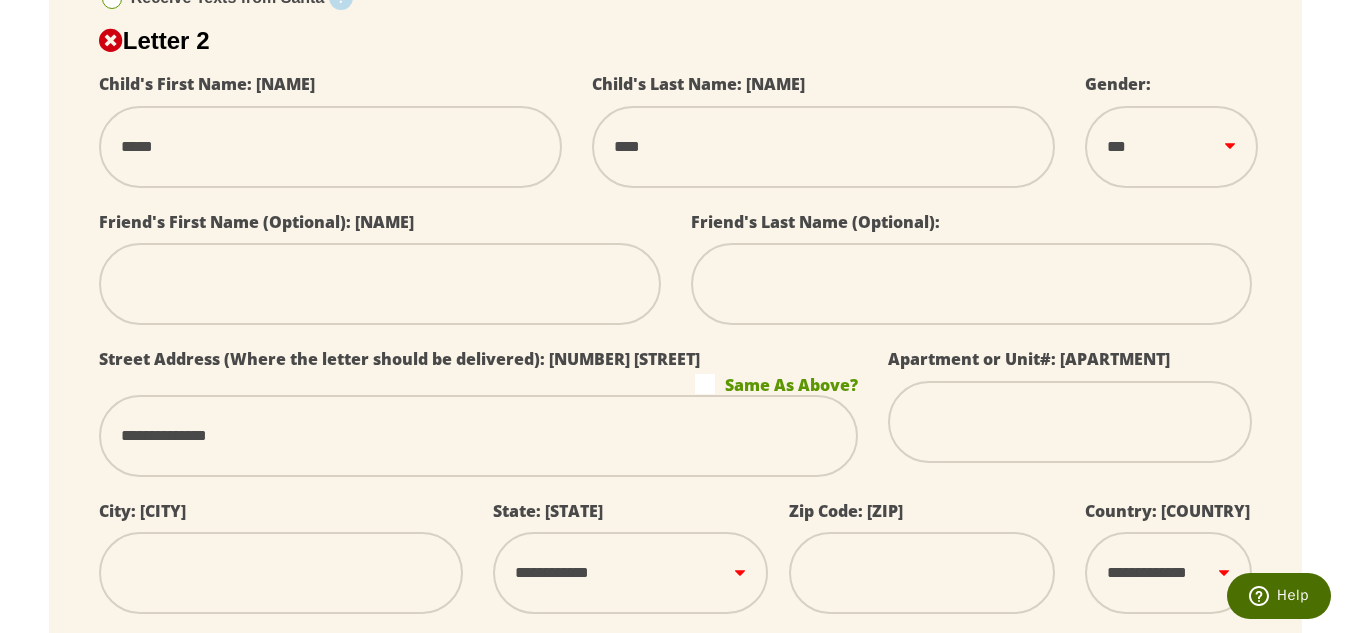 click on "**********" at bounding box center [478, 436] 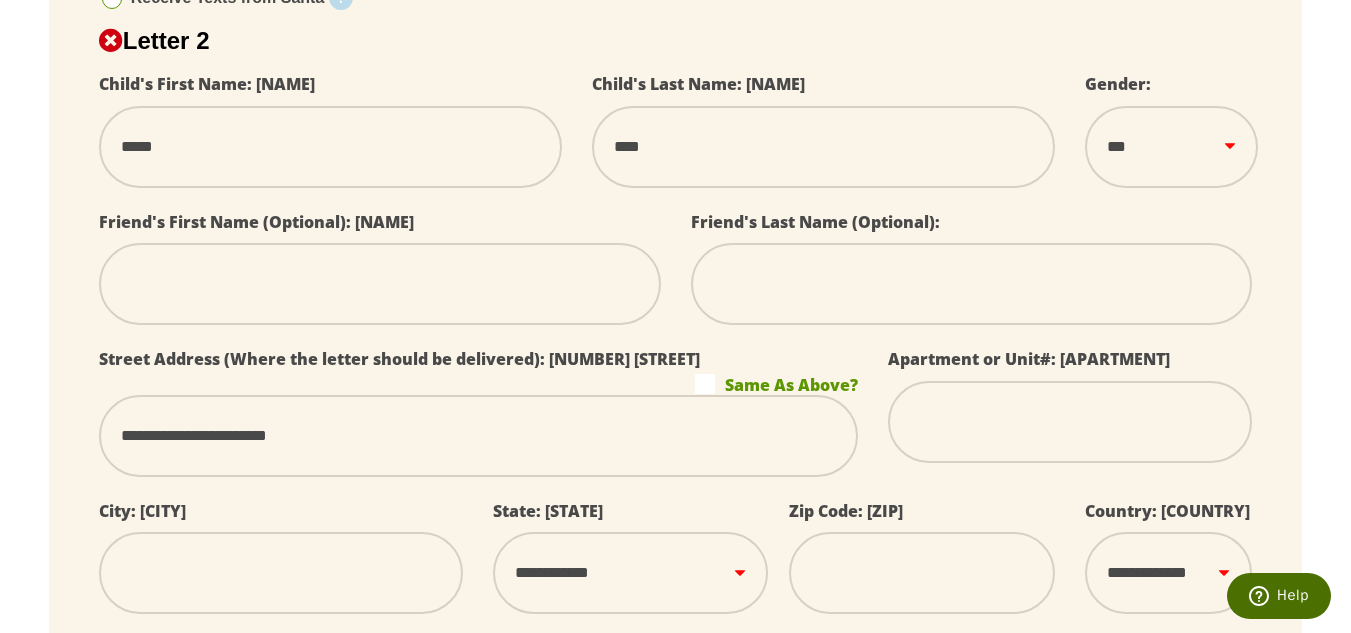 click on "Same As Above?" at bounding box center [776, 384] 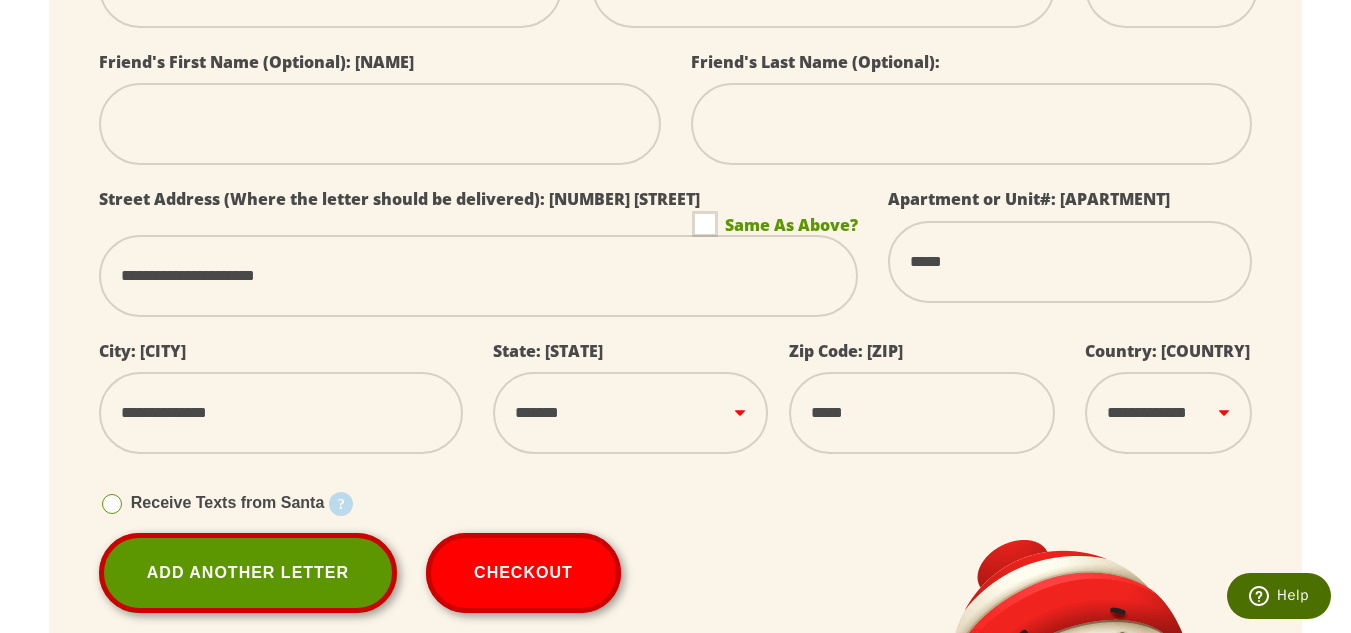 scroll, scrollTop: 1320, scrollLeft: 0, axis: vertical 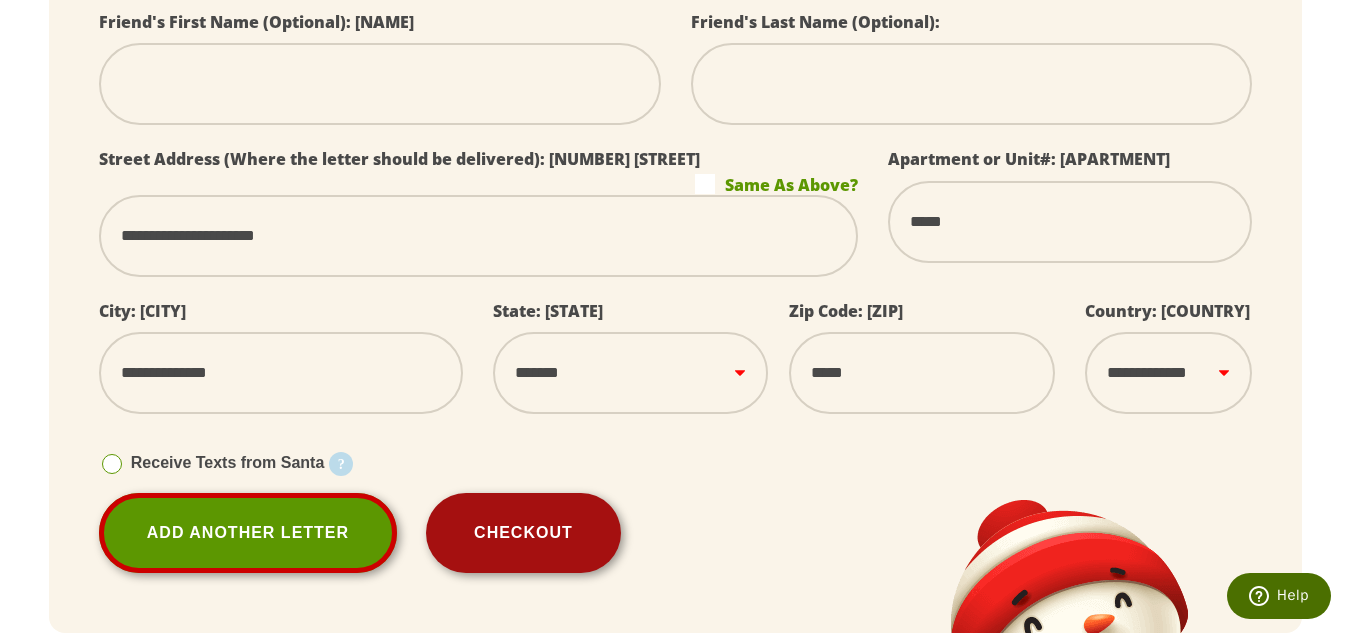 click on "Checkout" at bounding box center [523, 533] 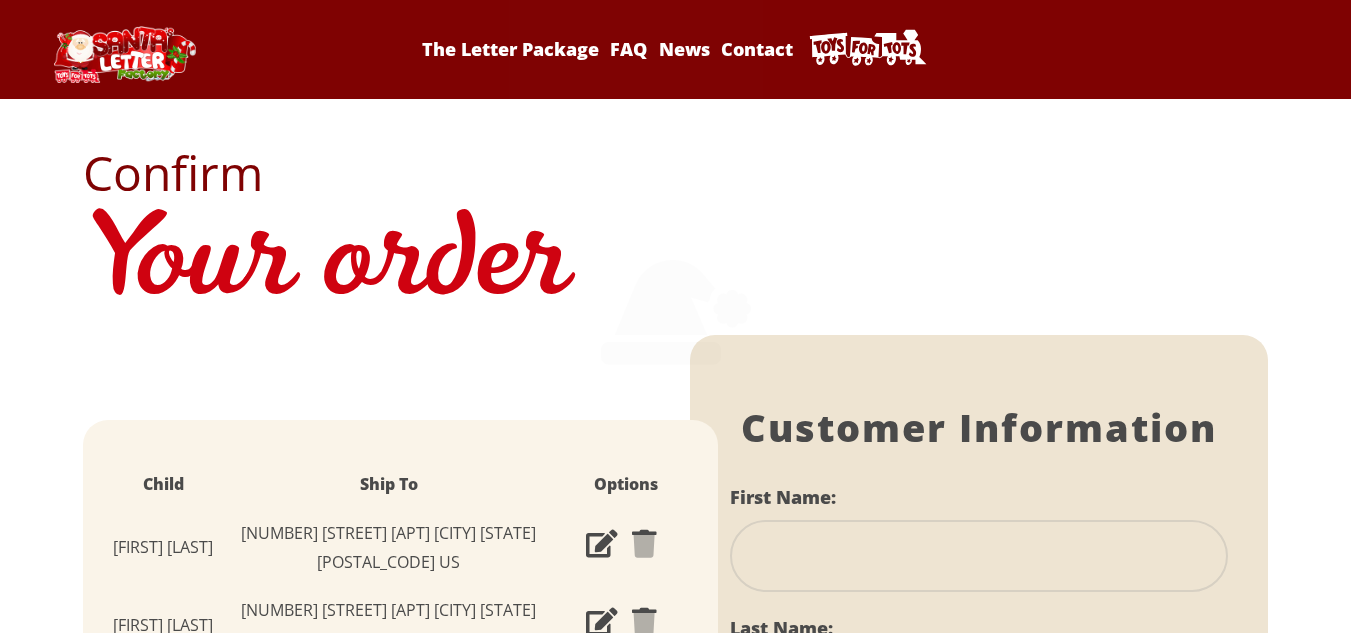 scroll, scrollTop: 0, scrollLeft: 0, axis: both 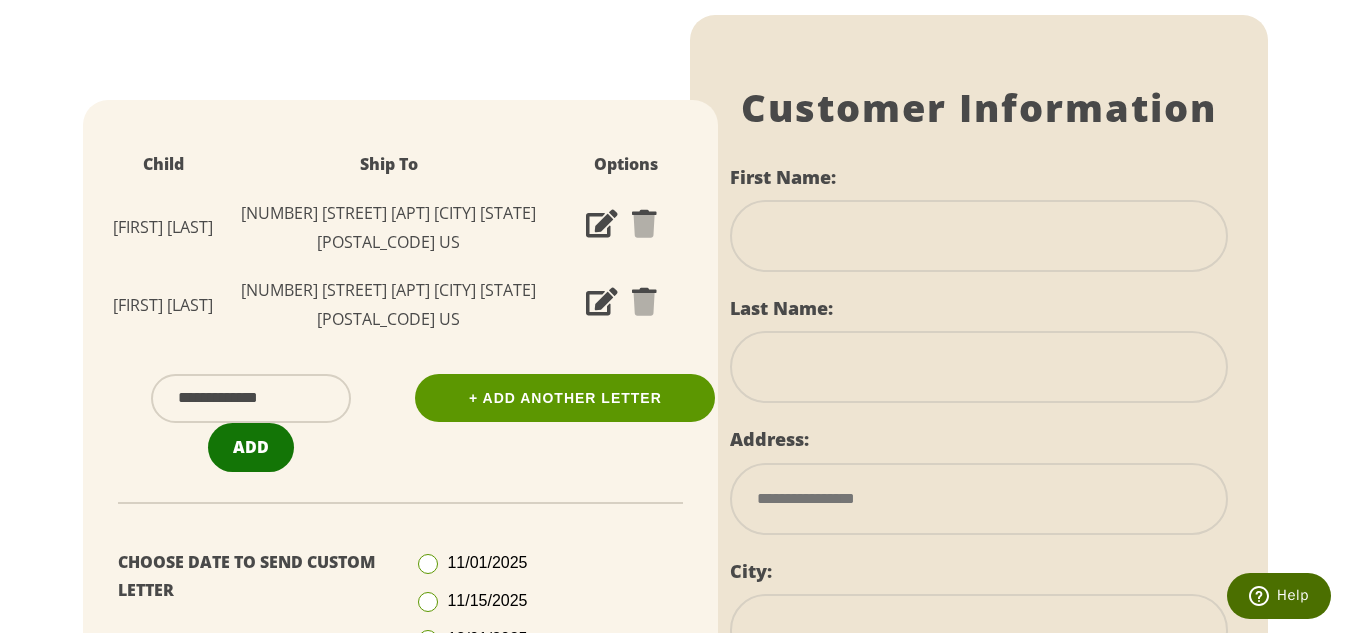 click on "Add" at bounding box center (251, 447) 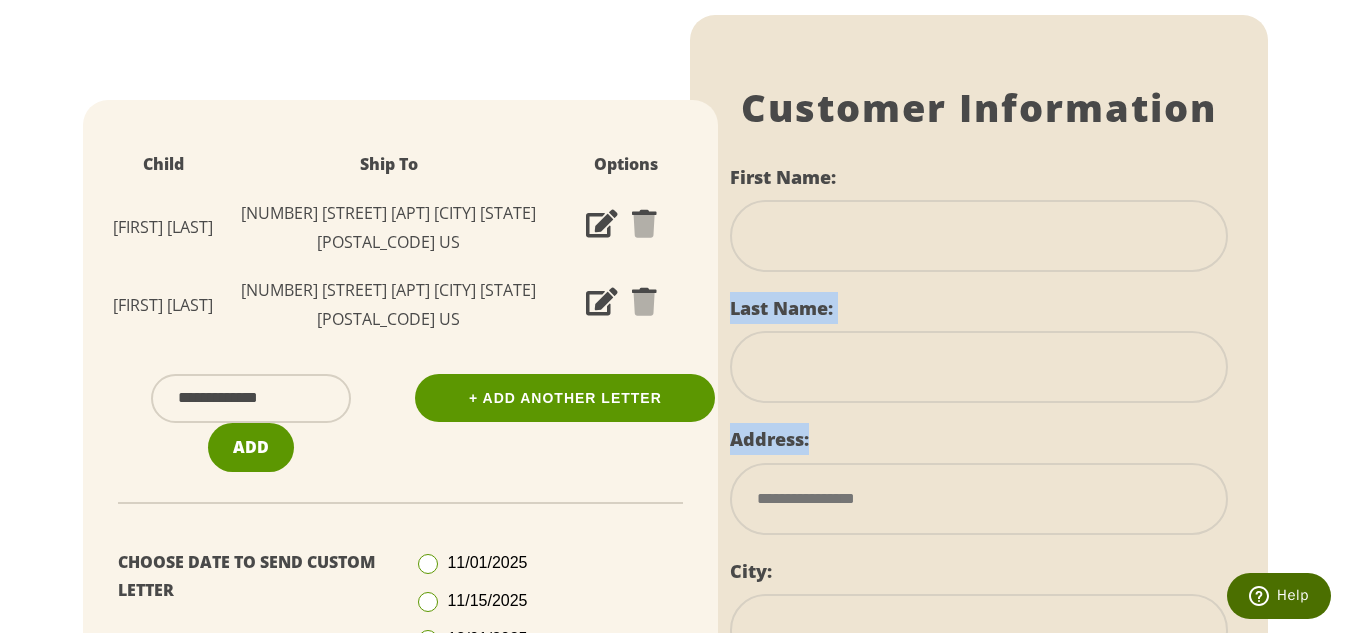 drag, startPoint x: 1121, startPoint y: 470, endPoint x: 1035, endPoint y: 293, distance: 196.78668 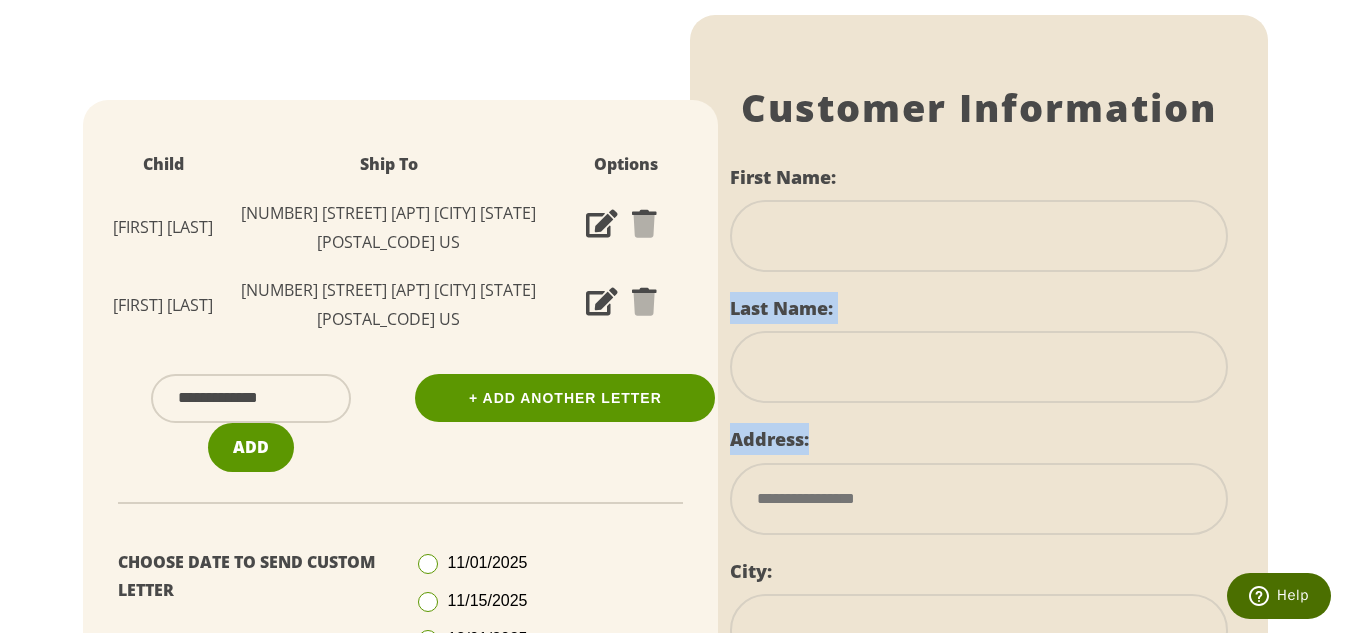 click on "First Name: Last Name: Address: City: State: [POSTAL_CODE] Country: [CREDIT_CARD] Phone: Email:
Continue To Payment" at bounding box center [979, 801] 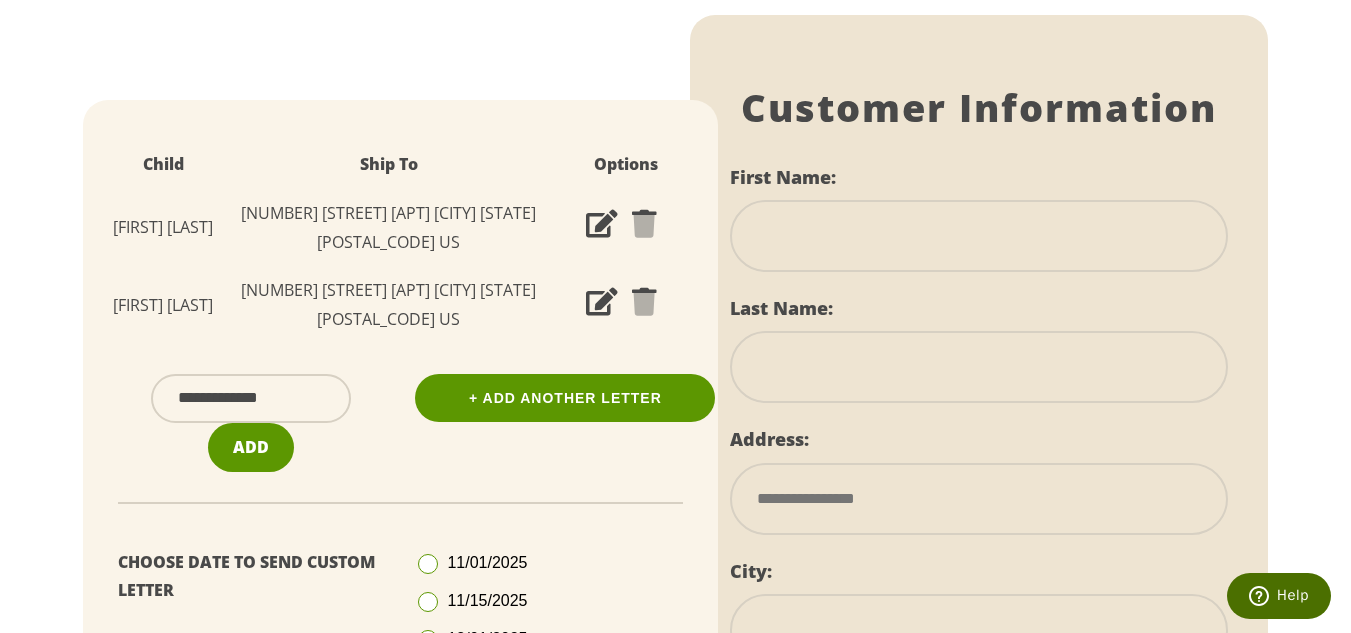 type on "******" 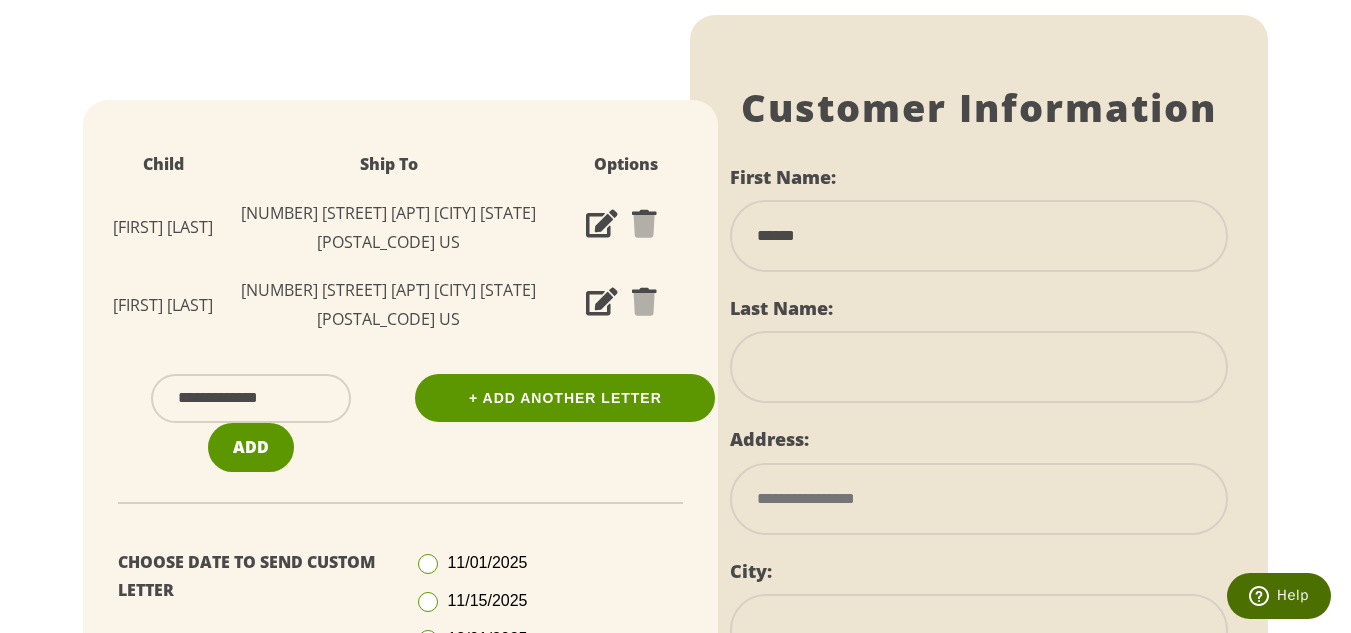 type on "*******" 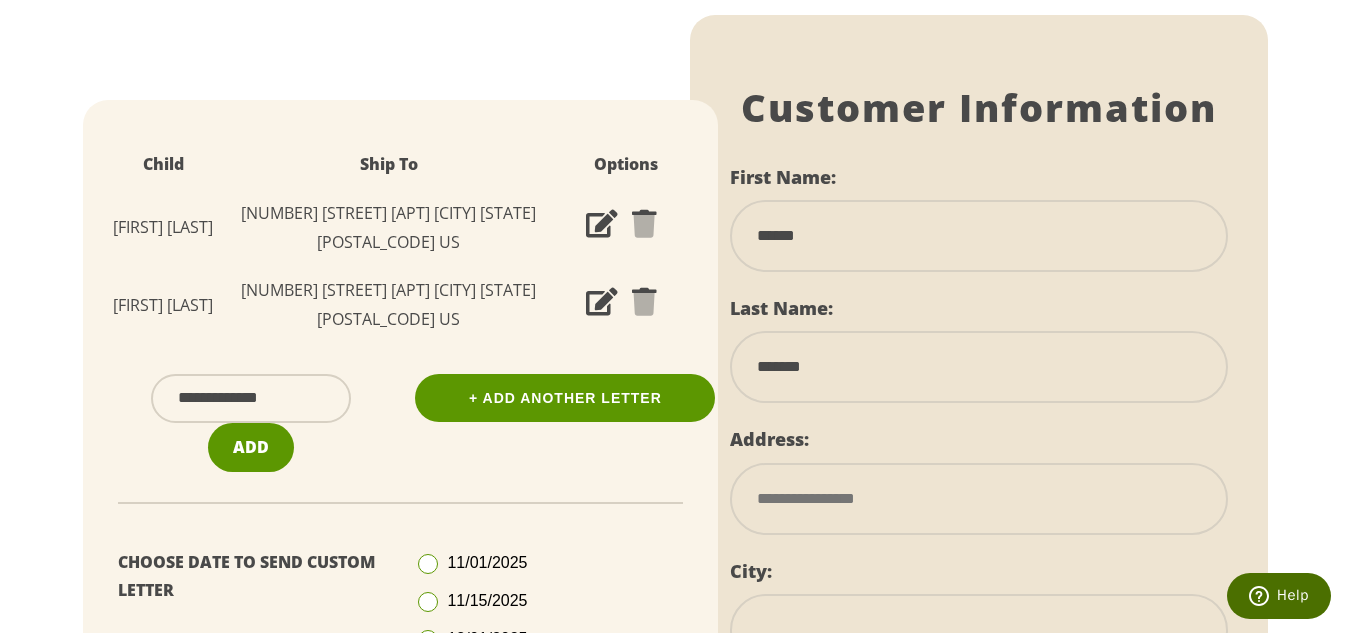 type on "**********" 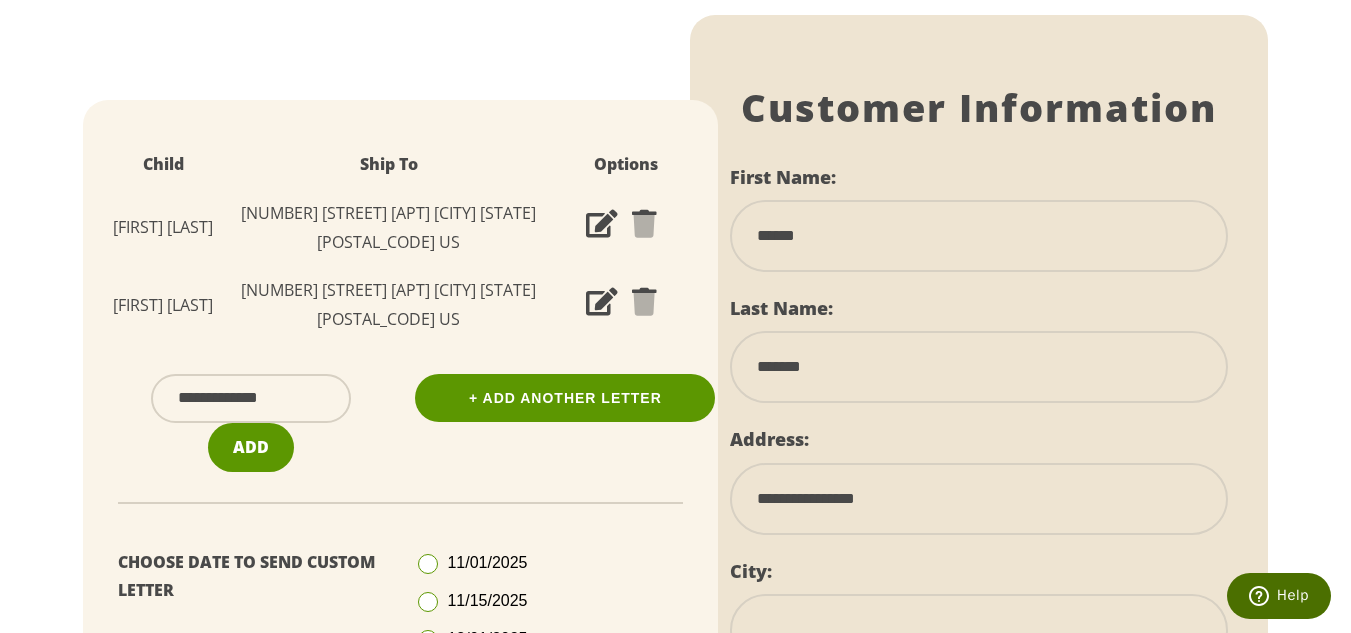 type on "********" 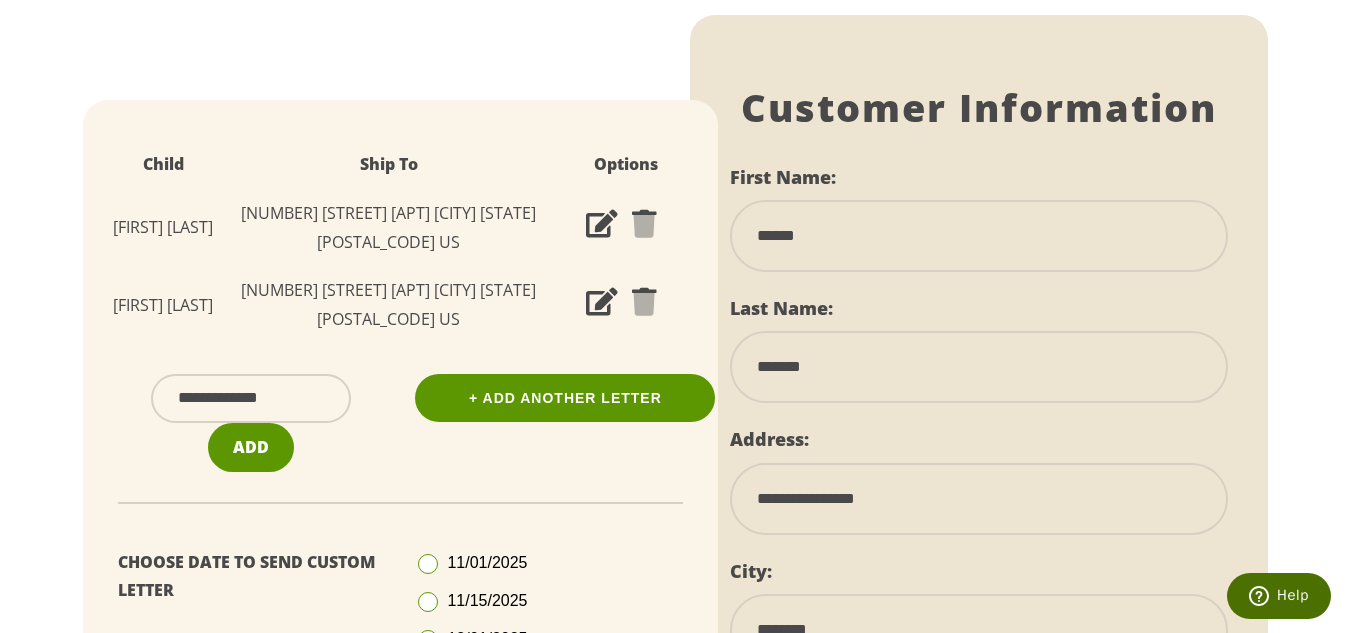 select on "**" 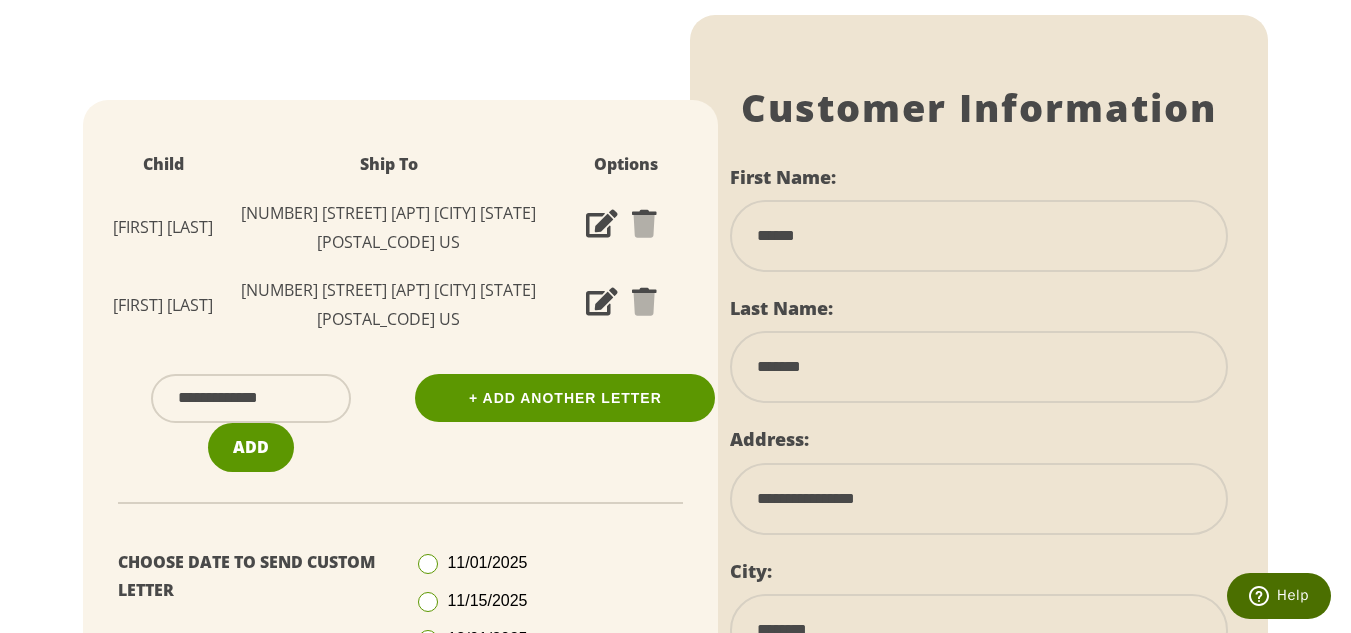type on "*****" 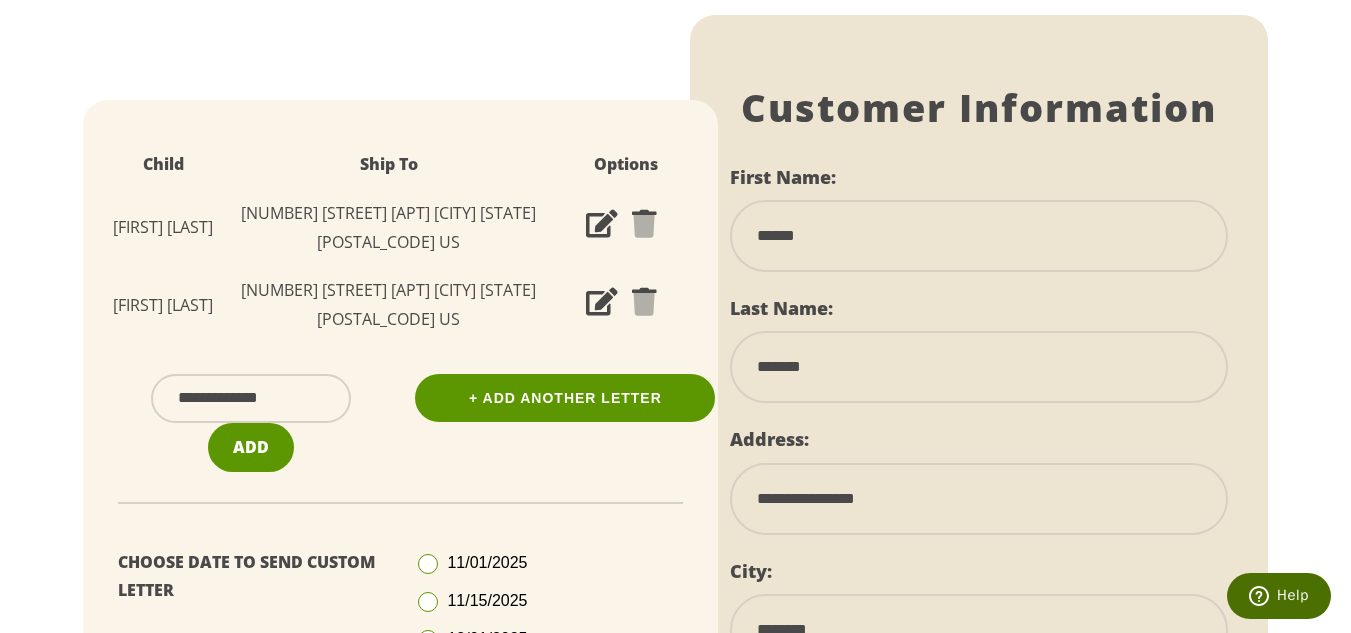 type on "**********" 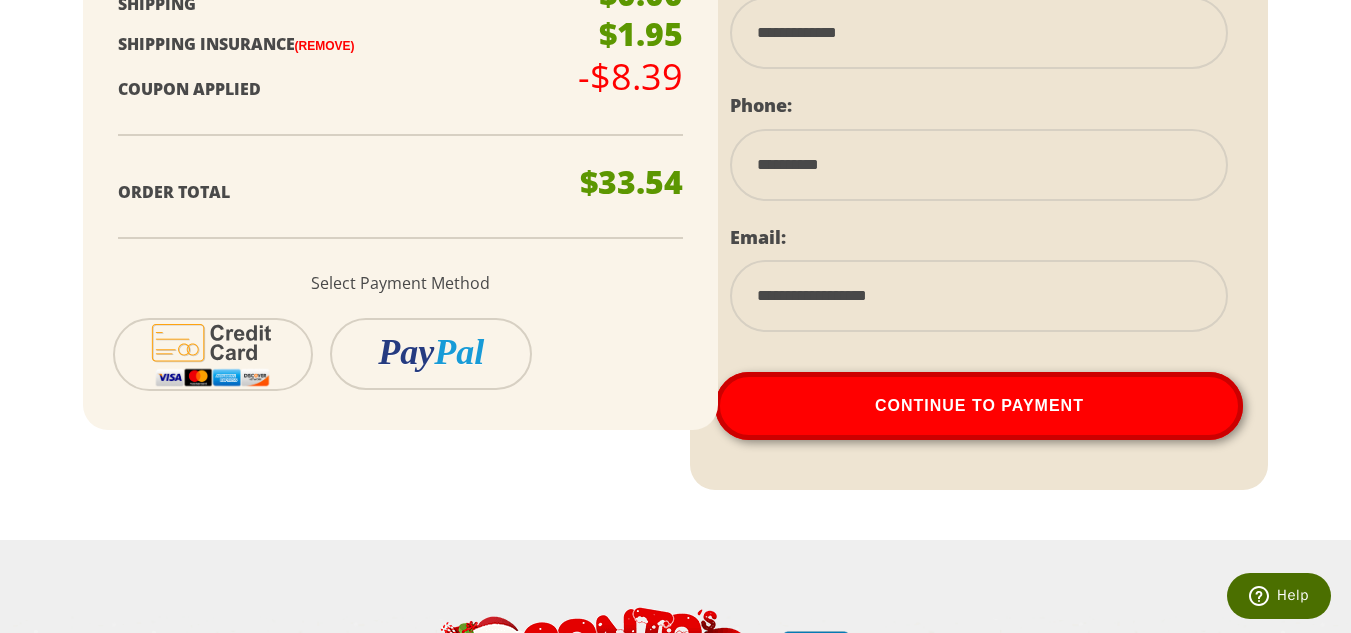 scroll, scrollTop: 1320, scrollLeft: 0, axis: vertical 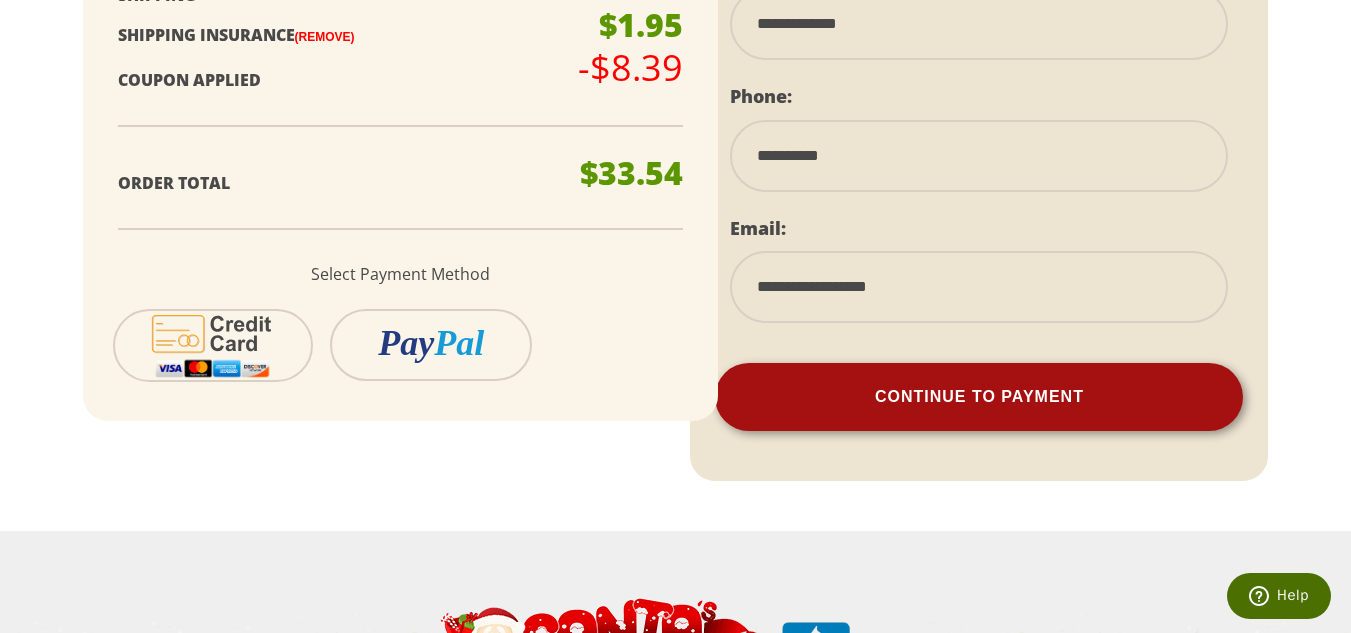 click on "Continue To Payment" at bounding box center [979, 397] 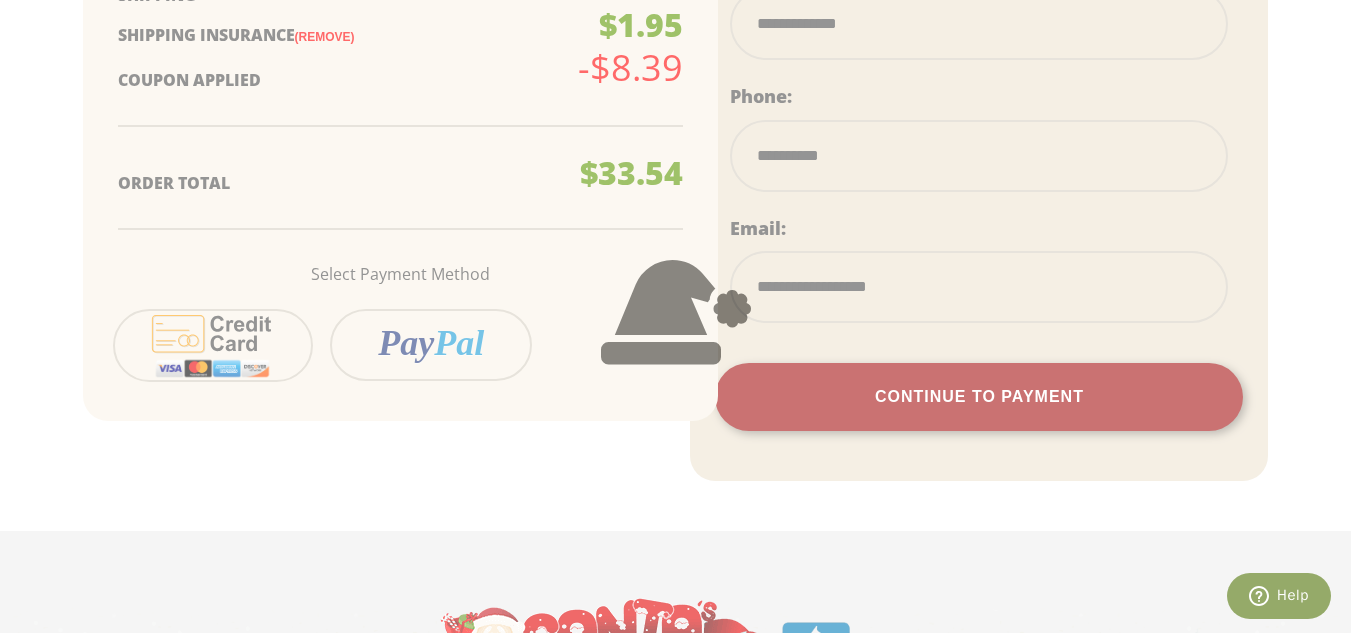 scroll, scrollTop: 545, scrollLeft: 0, axis: vertical 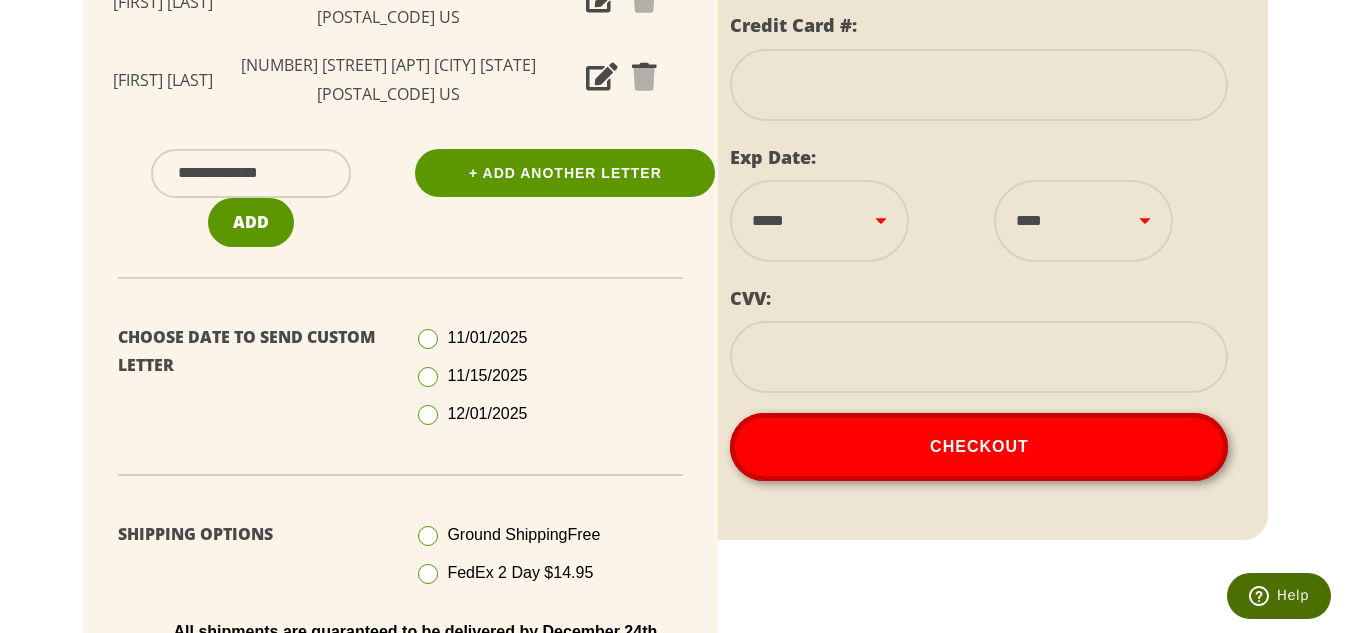 click at bounding box center [428, 415] 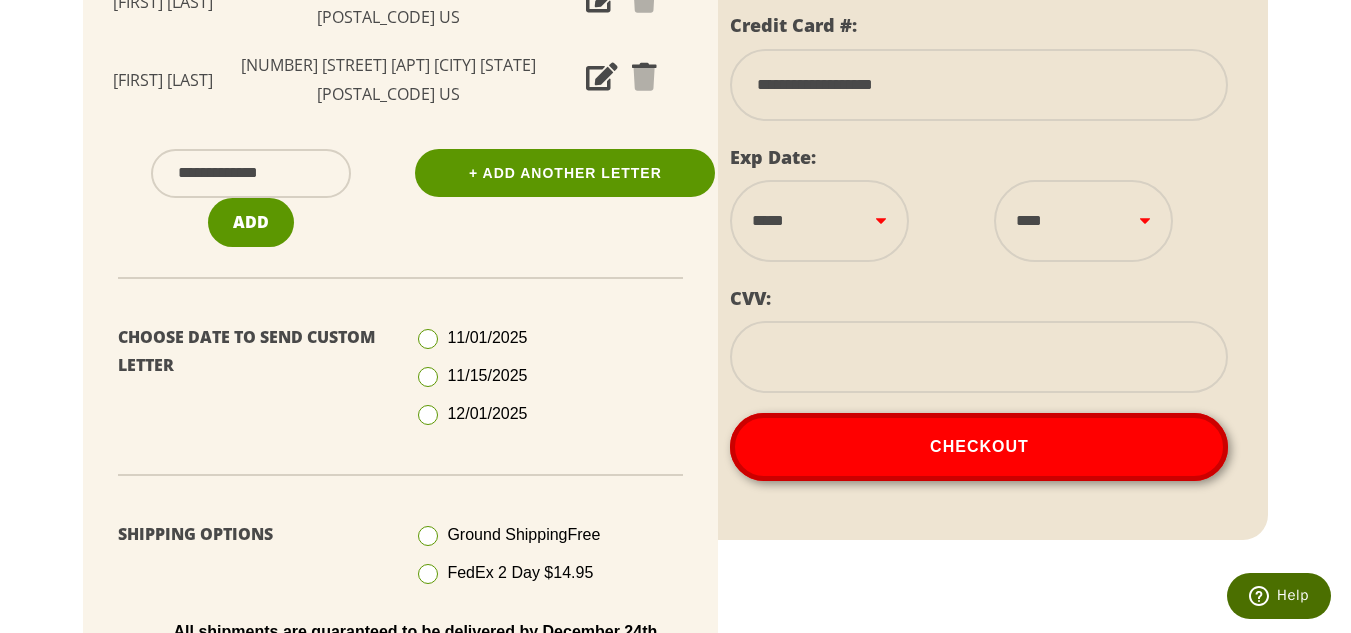 type on "**********" 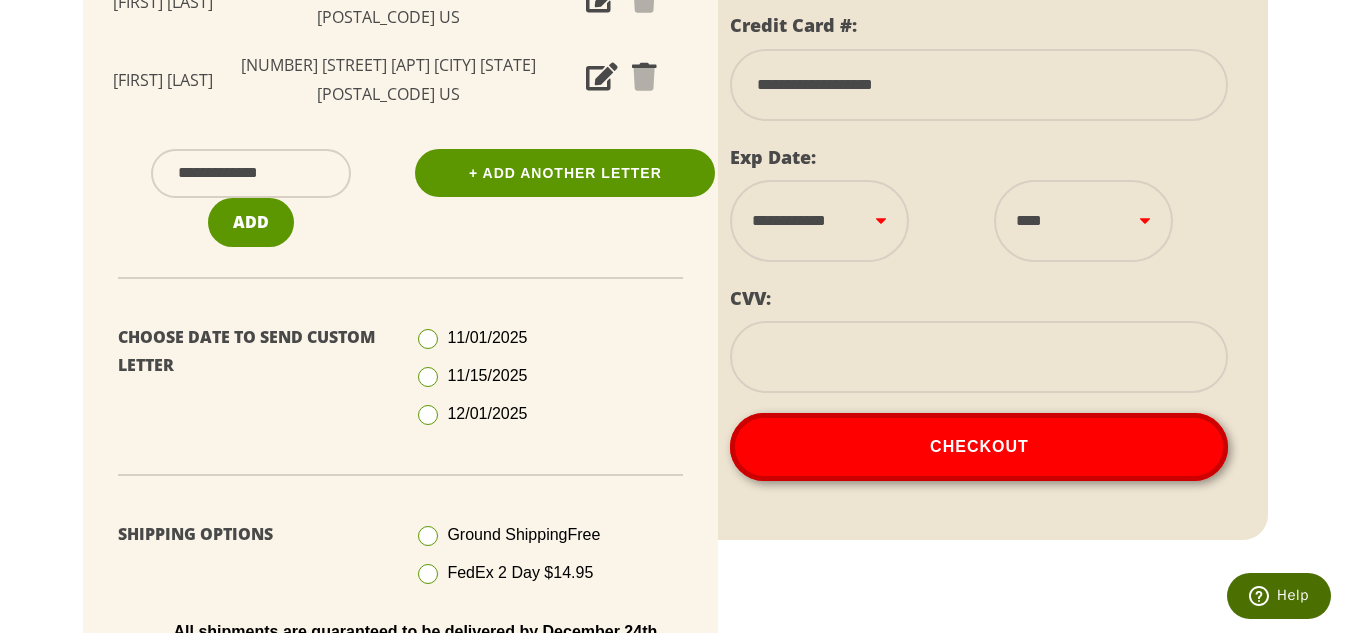 click on "**********" at bounding box center [819, 221] 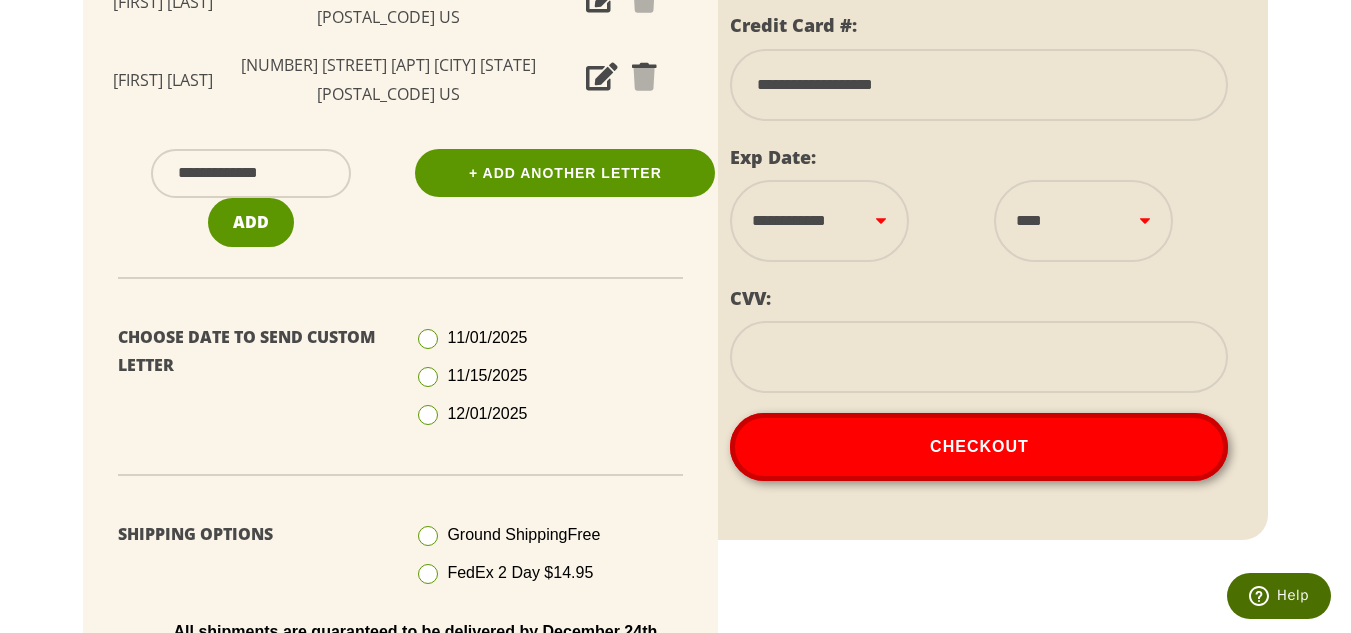 click on "**** **** **** **** **** **** **** **** **** **** **** **** ****" at bounding box center (1083, 221) 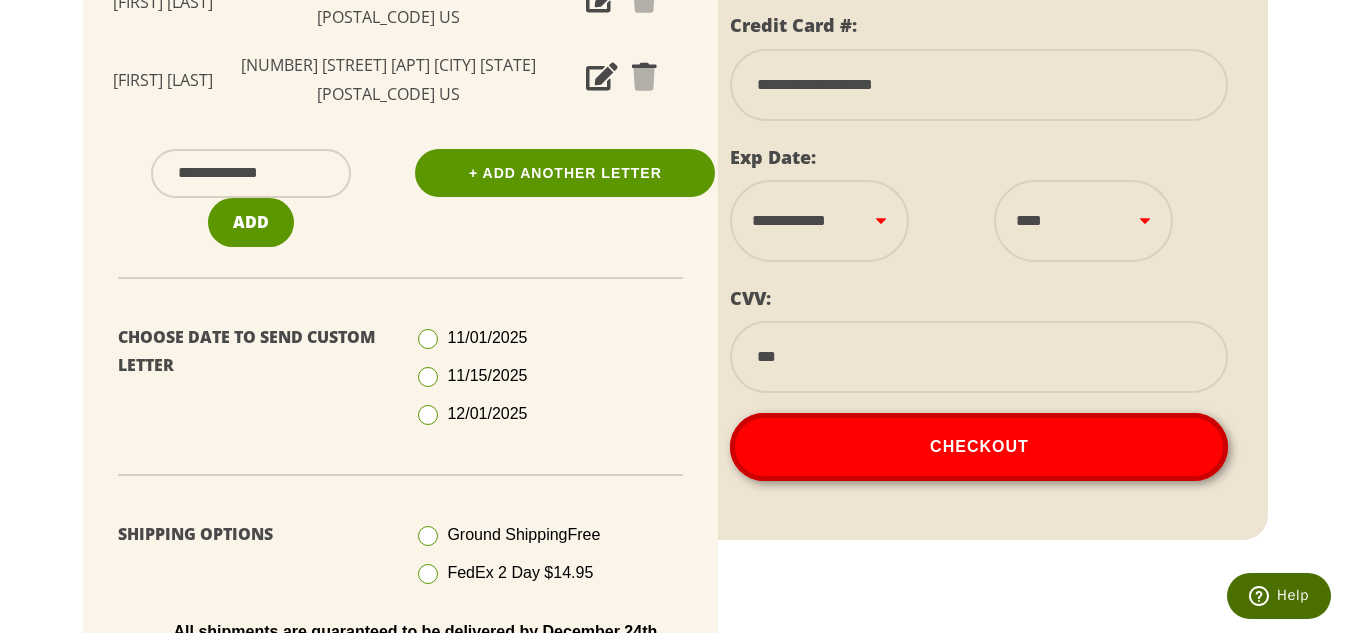 type on "***" 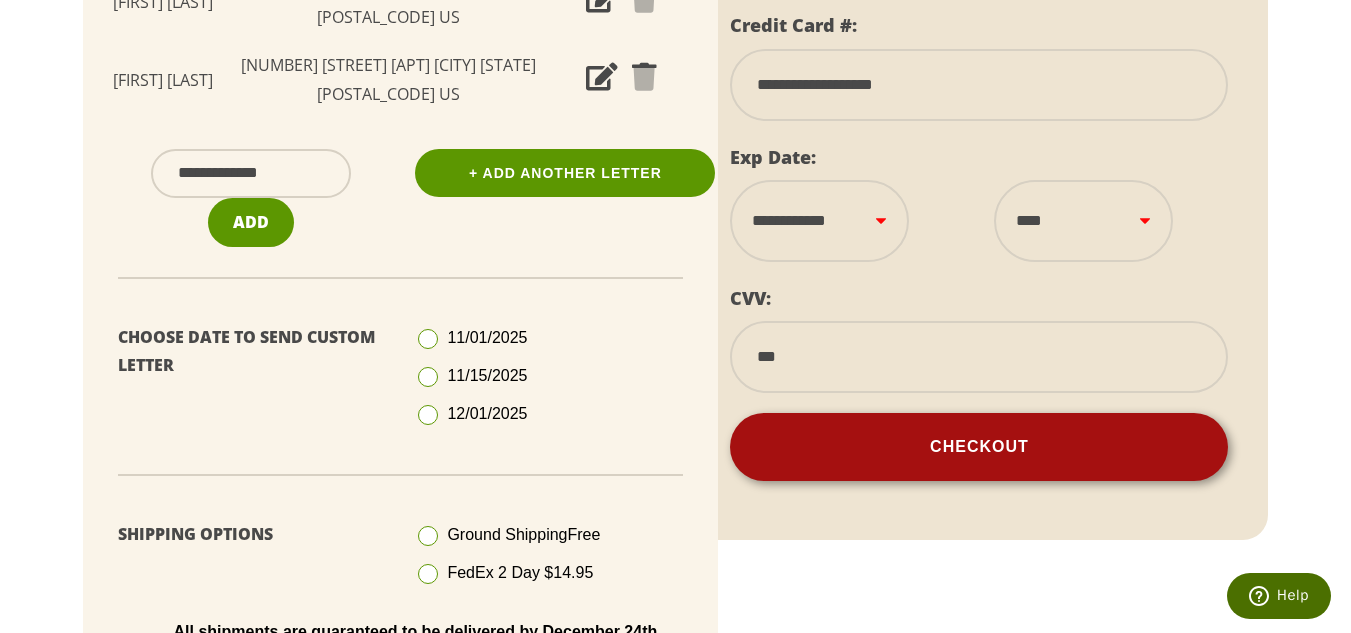 click on "Checkout" at bounding box center (979, 447) 